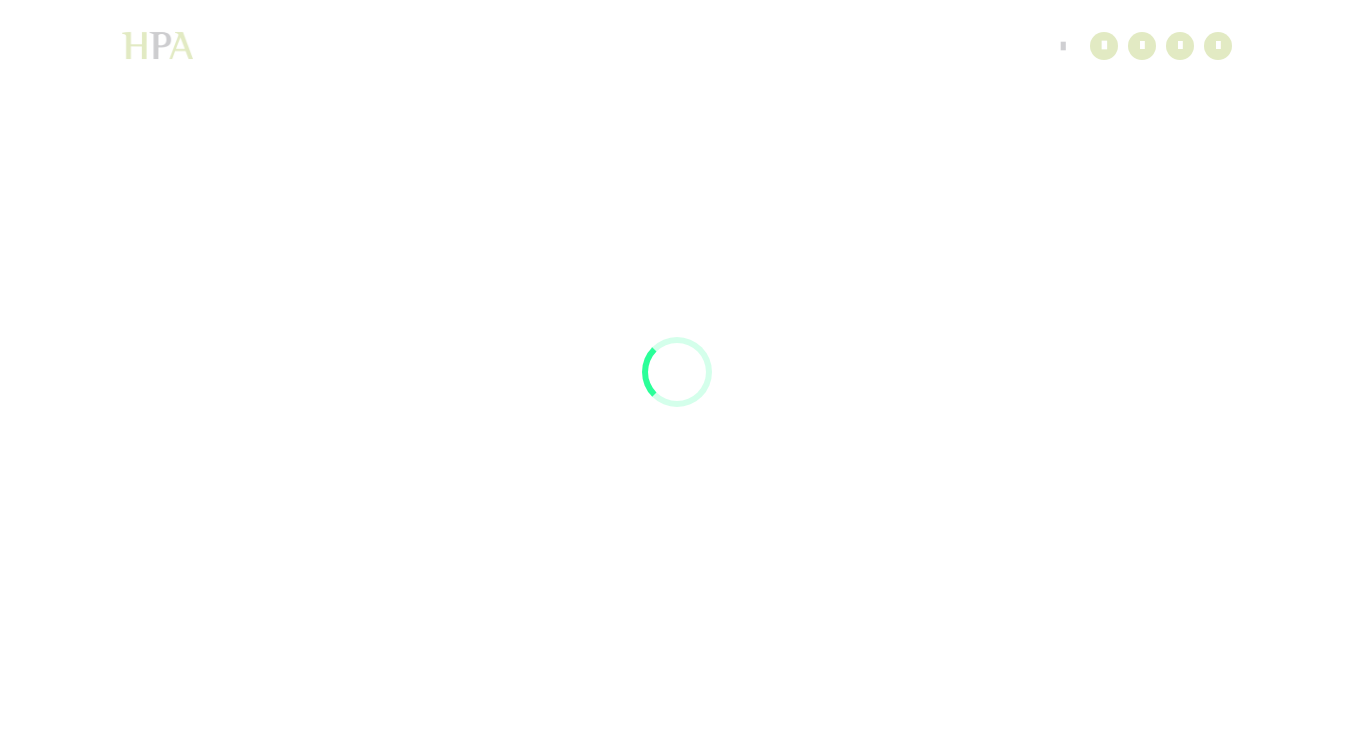 scroll, scrollTop: 0, scrollLeft: 0, axis: both 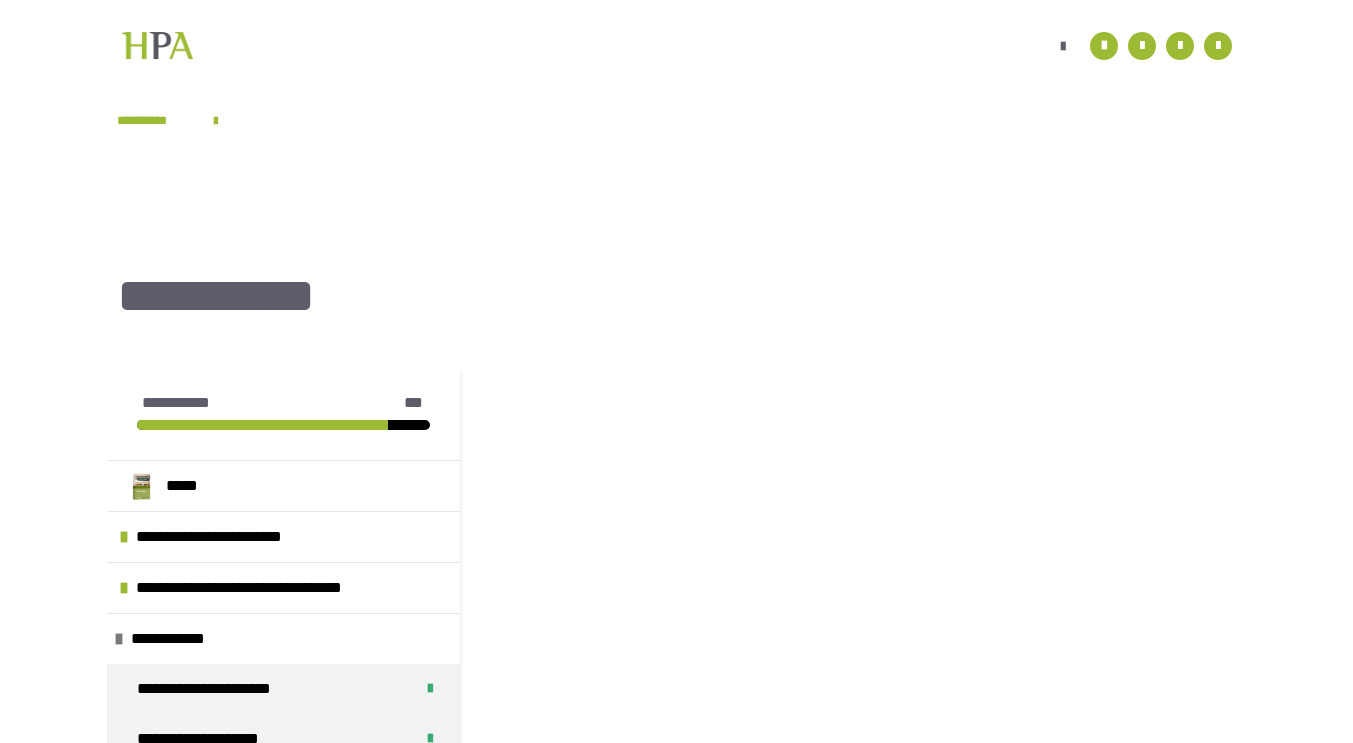 click at bounding box center (158, 46) 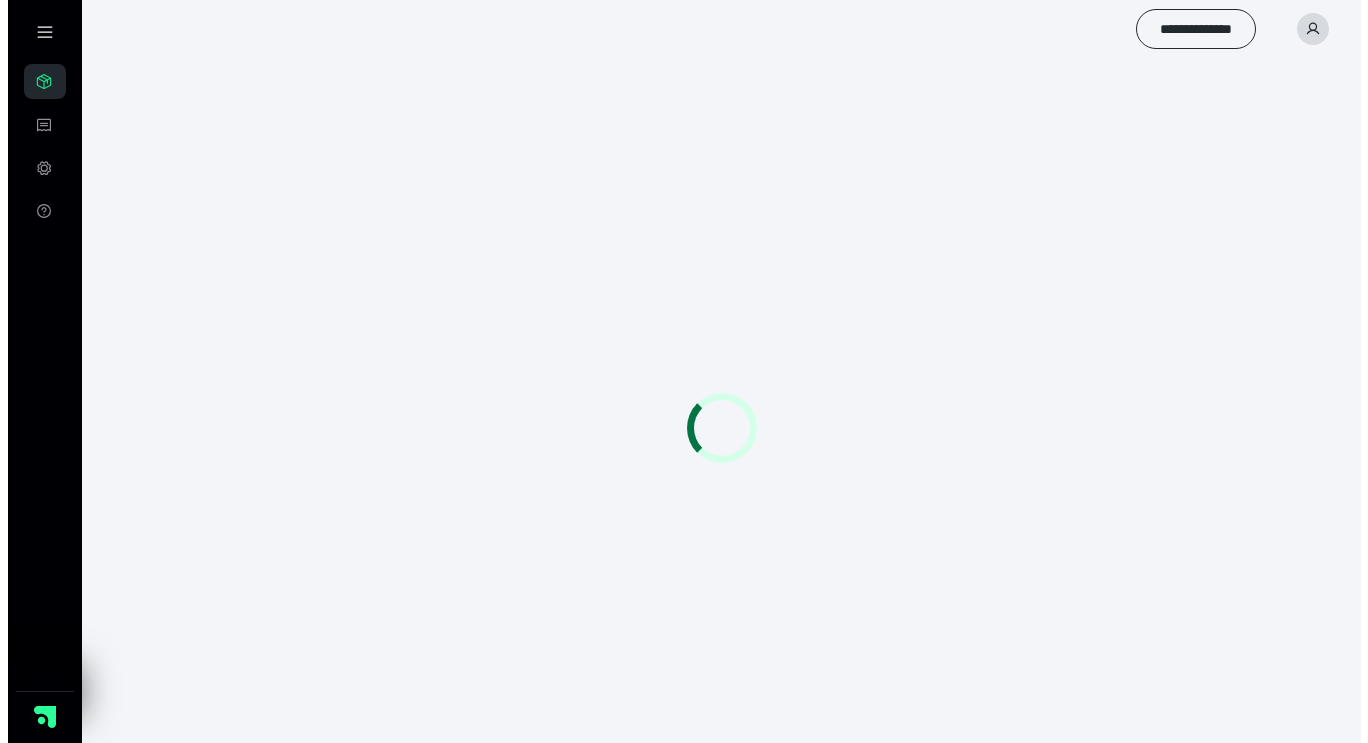 scroll, scrollTop: 0, scrollLeft: 0, axis: both 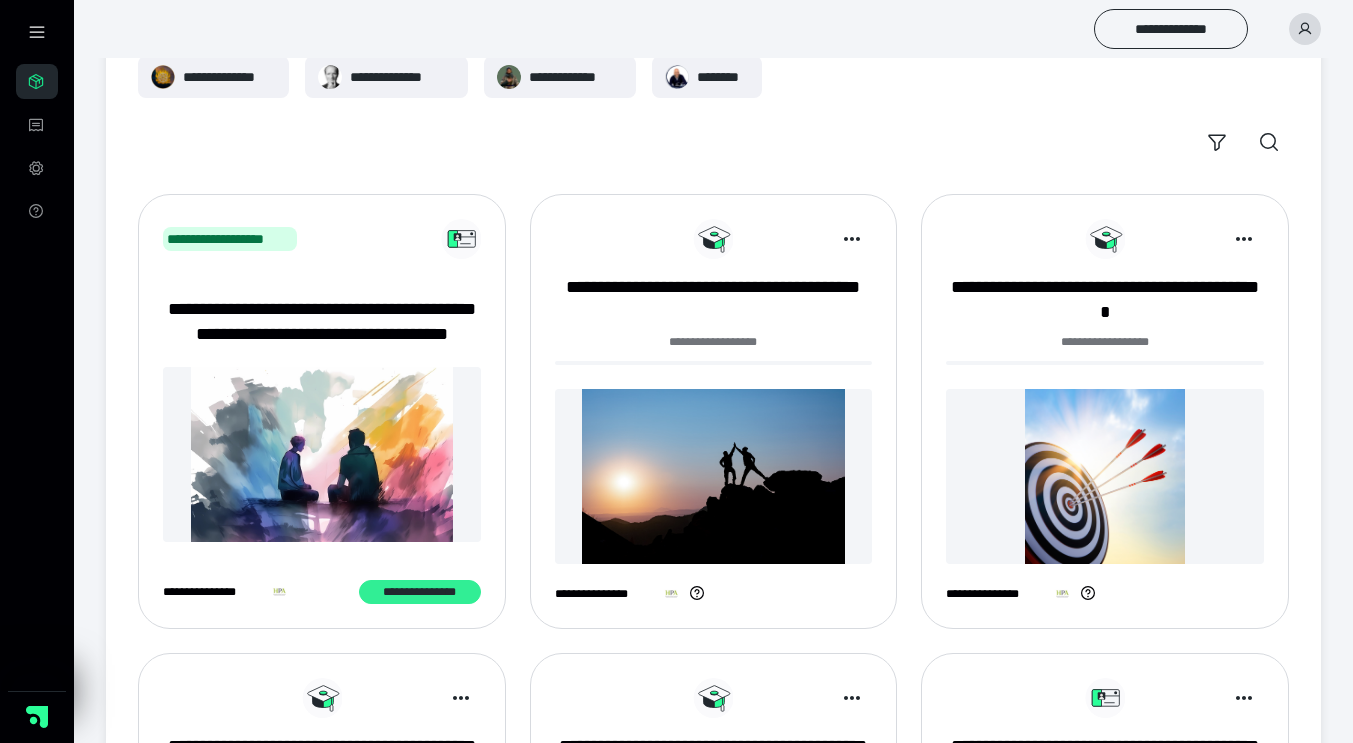 click on "**********" at bounding box center [420, 592] 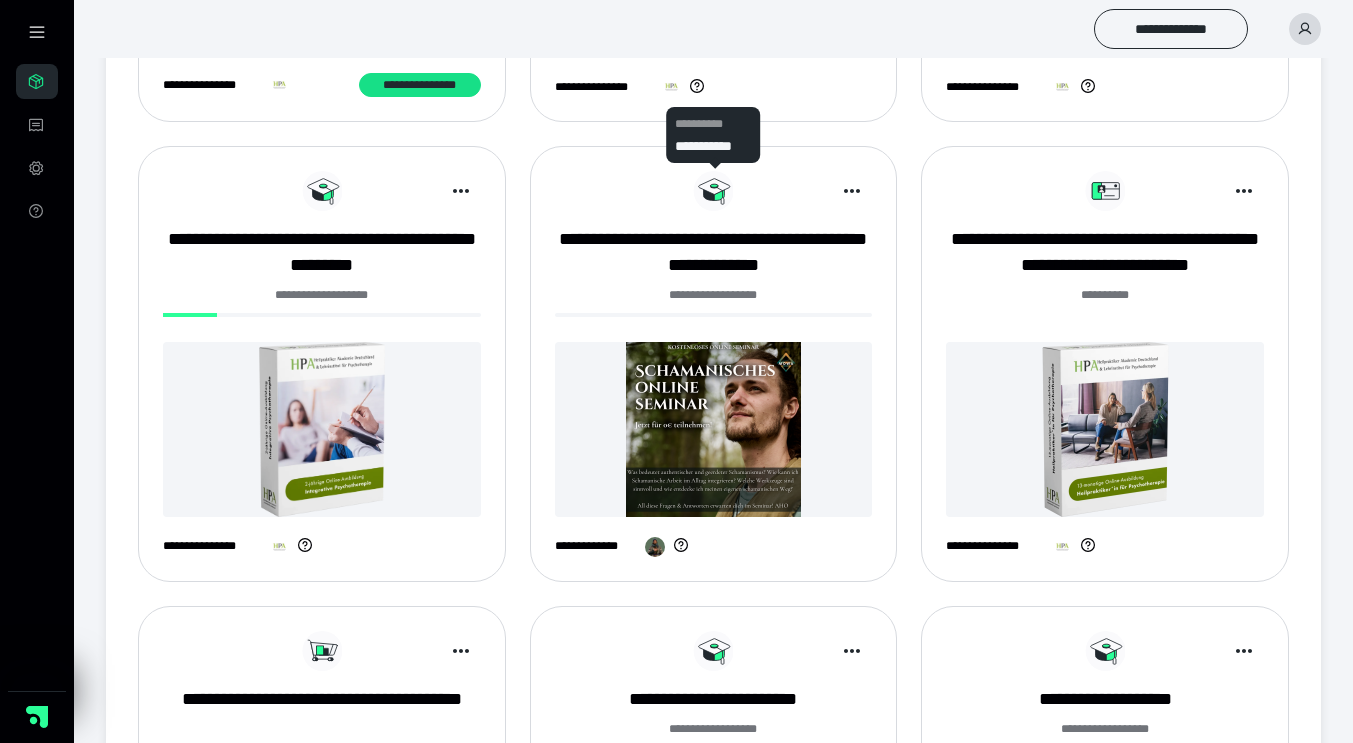 scroll, scrollTop: 688, scrollLeft: 0, axis: vertical 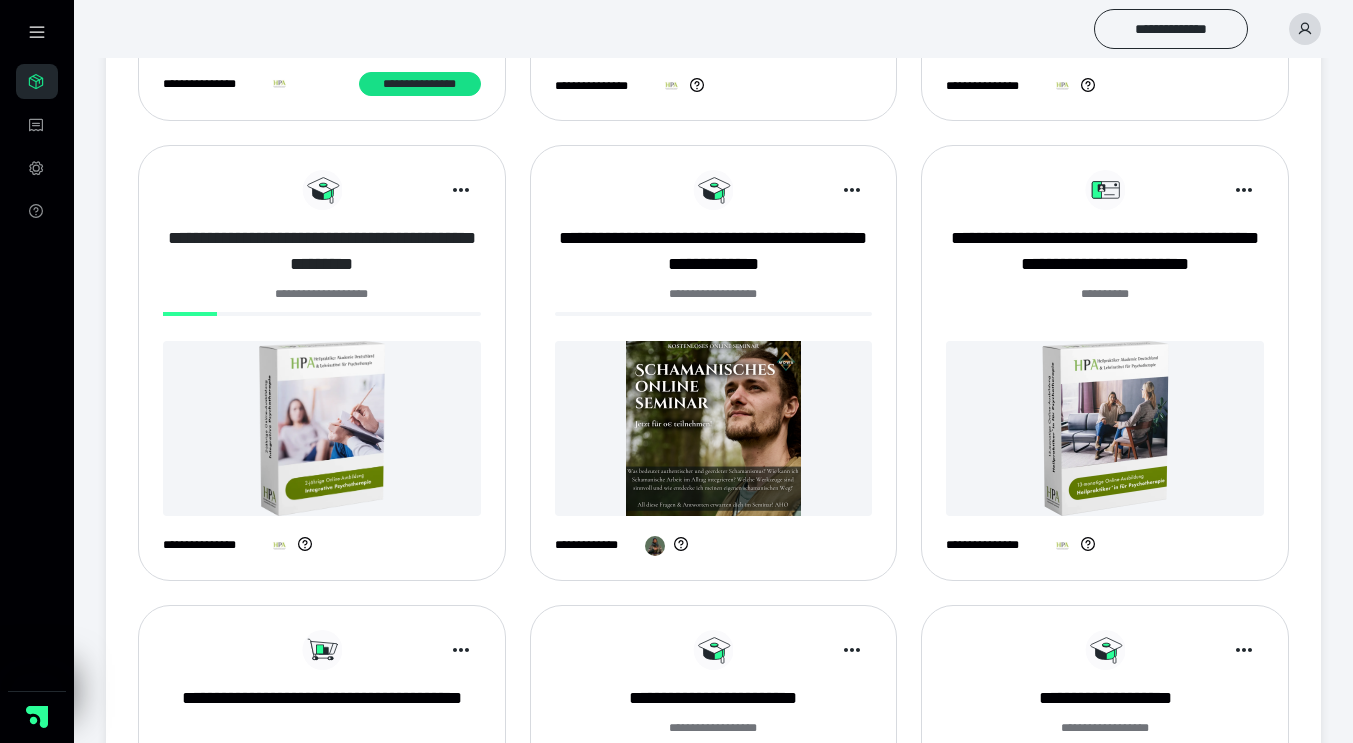 click on "**********" at bounding box center (322, 251) 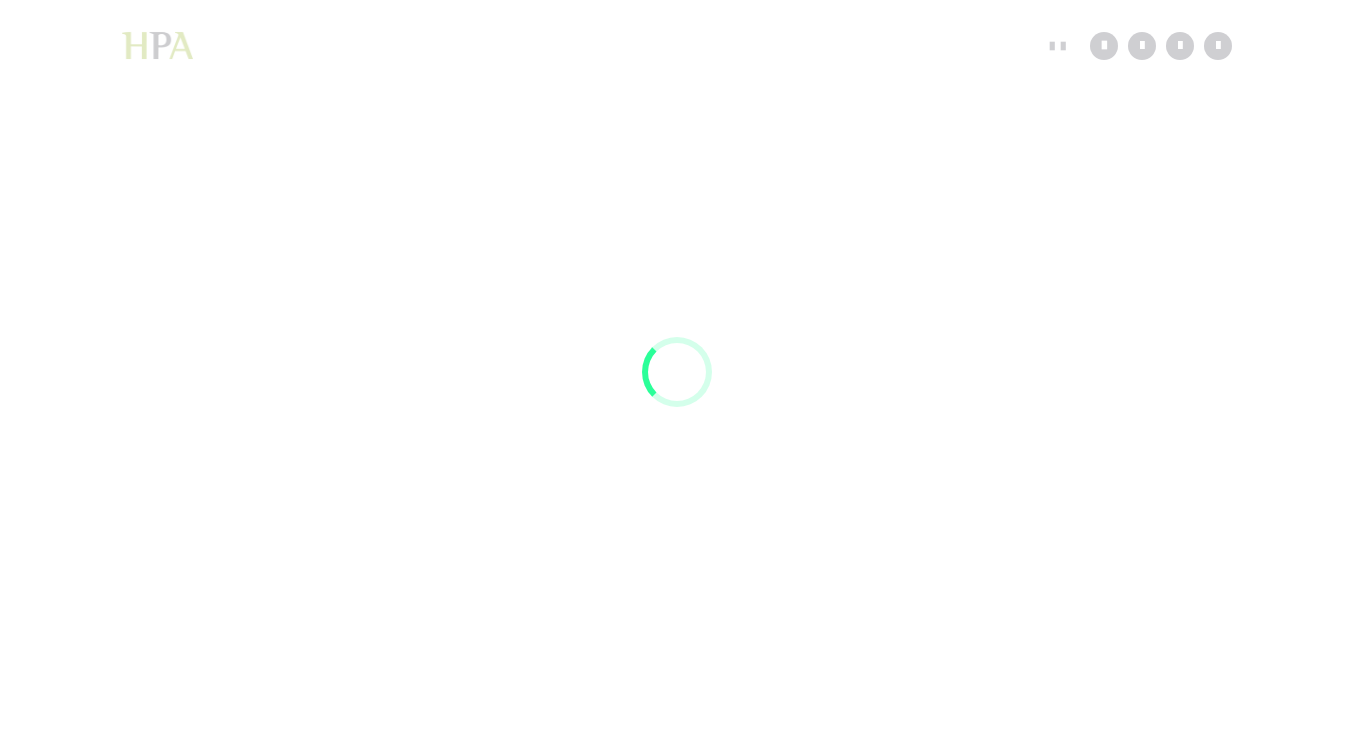 scroll, scrollTop: 0, scrollLeft: 0, axis: both 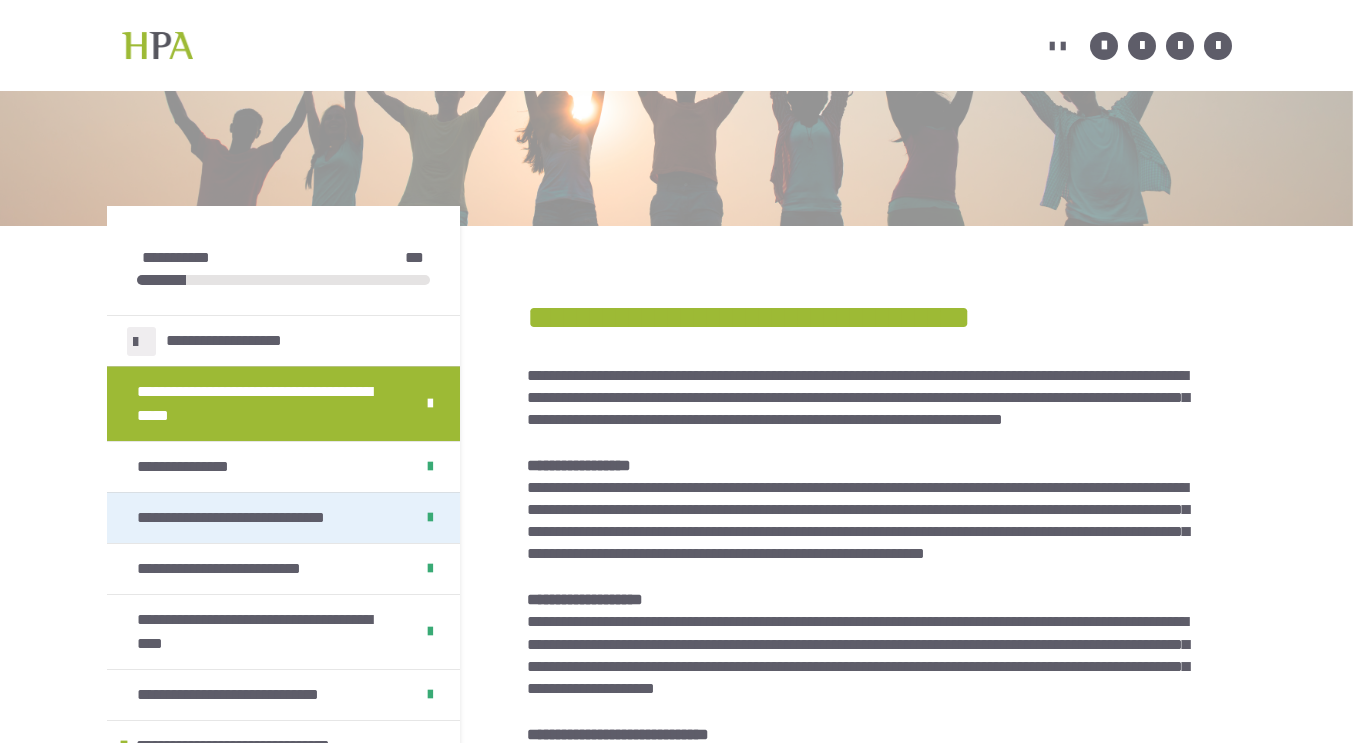 click on "**********" at bounding box center (261, 518) 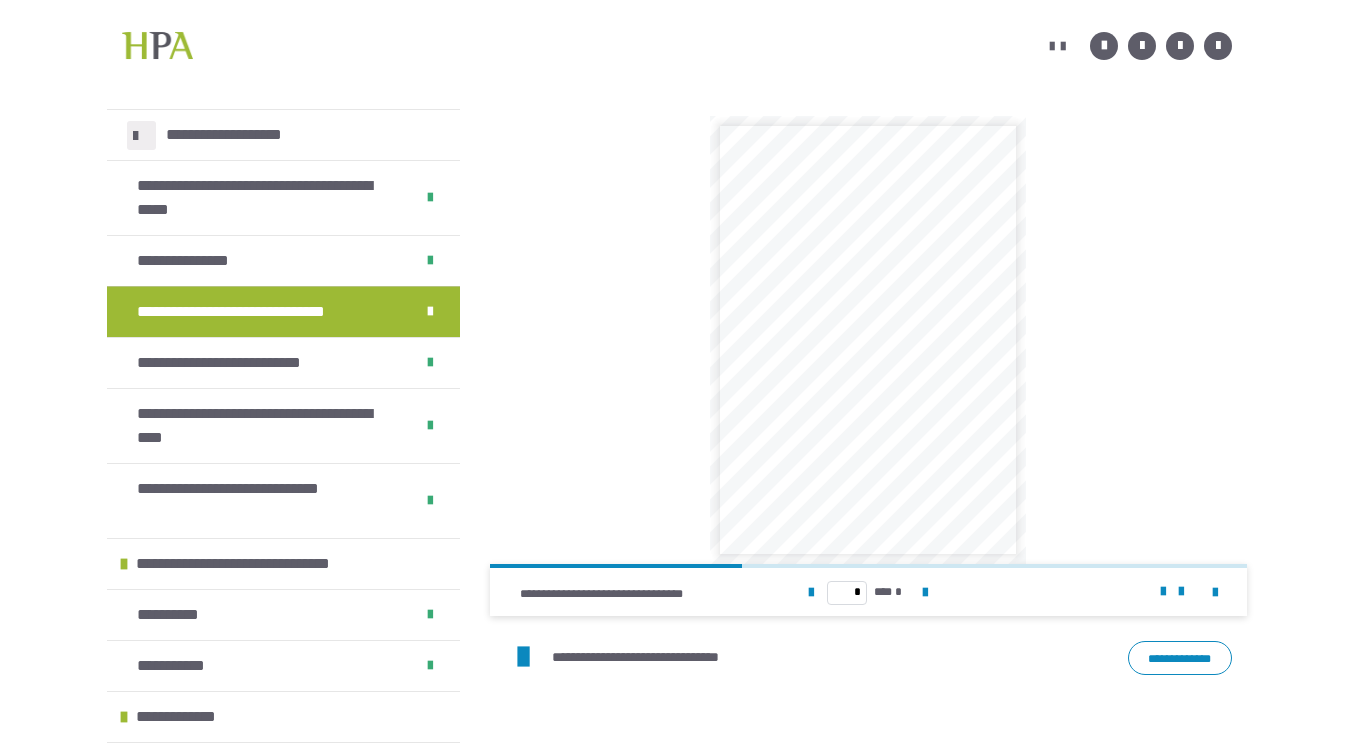 scroll, scrollTop: 1308, scrollLeft: 0, axis: vertical 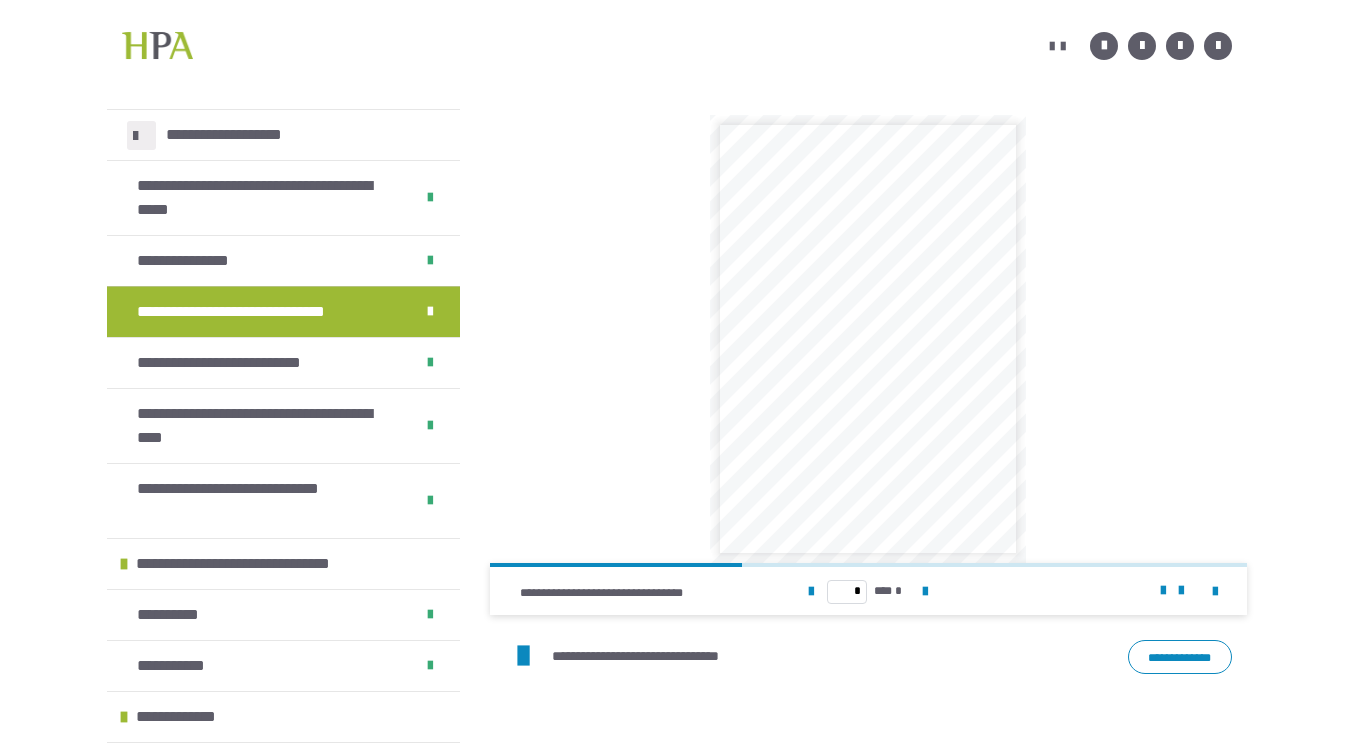 click on "**********" at bounding box center (1180, 657) 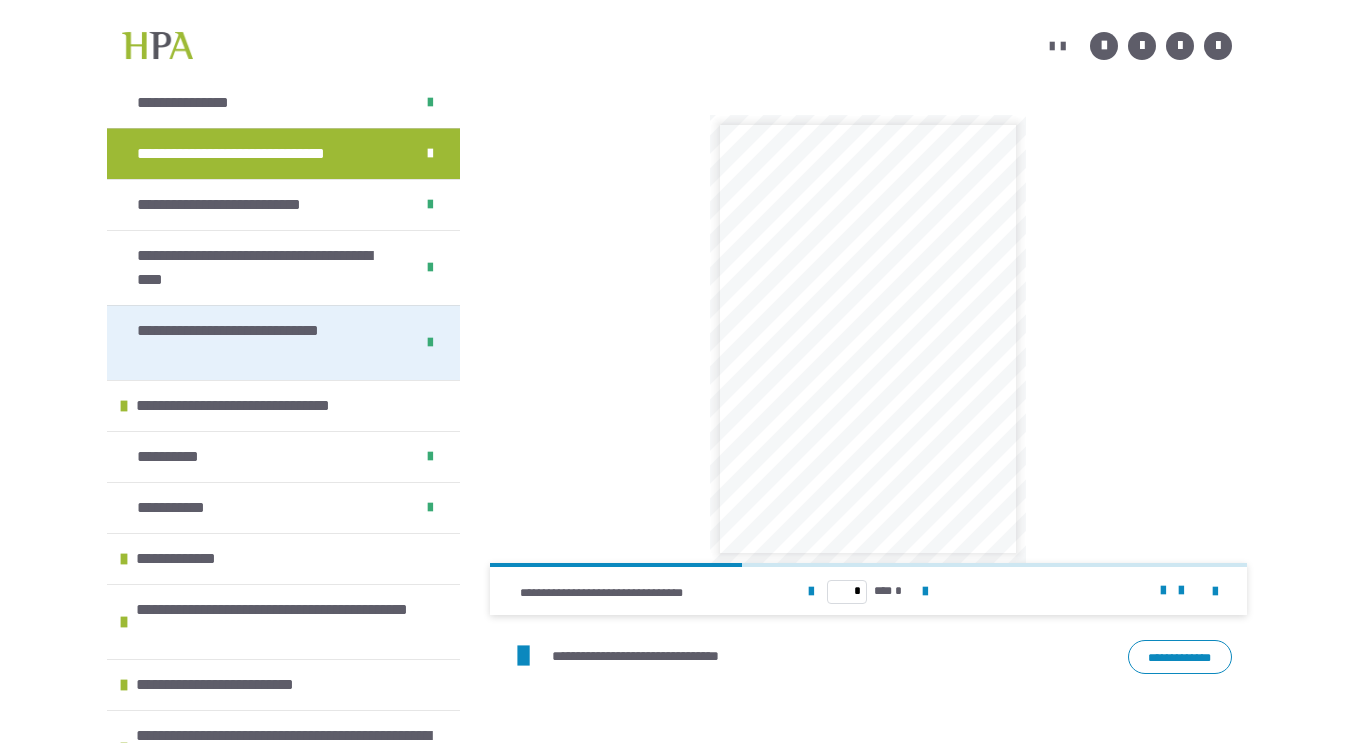 scroll, scrollTop: 165, scrollLeft: 0, axis: vertical 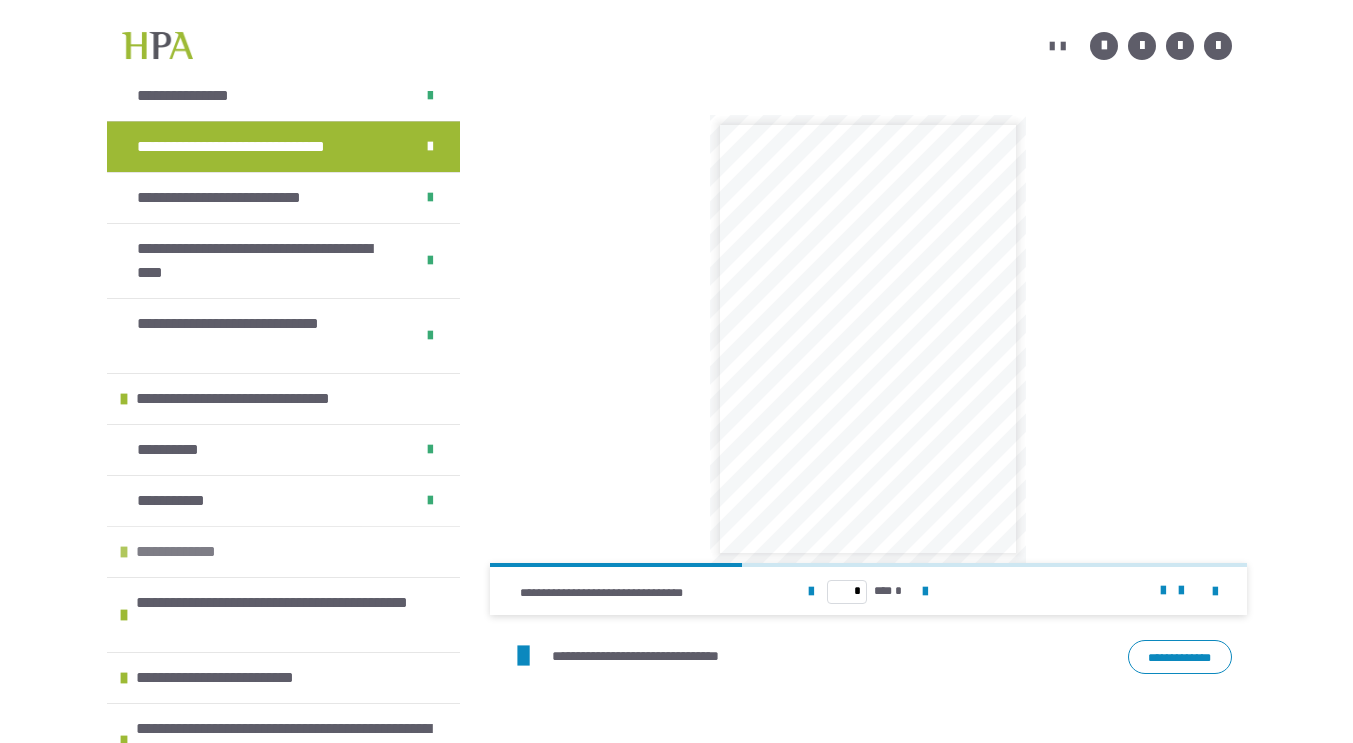 click on "**********" at bounding box center (190, 552) 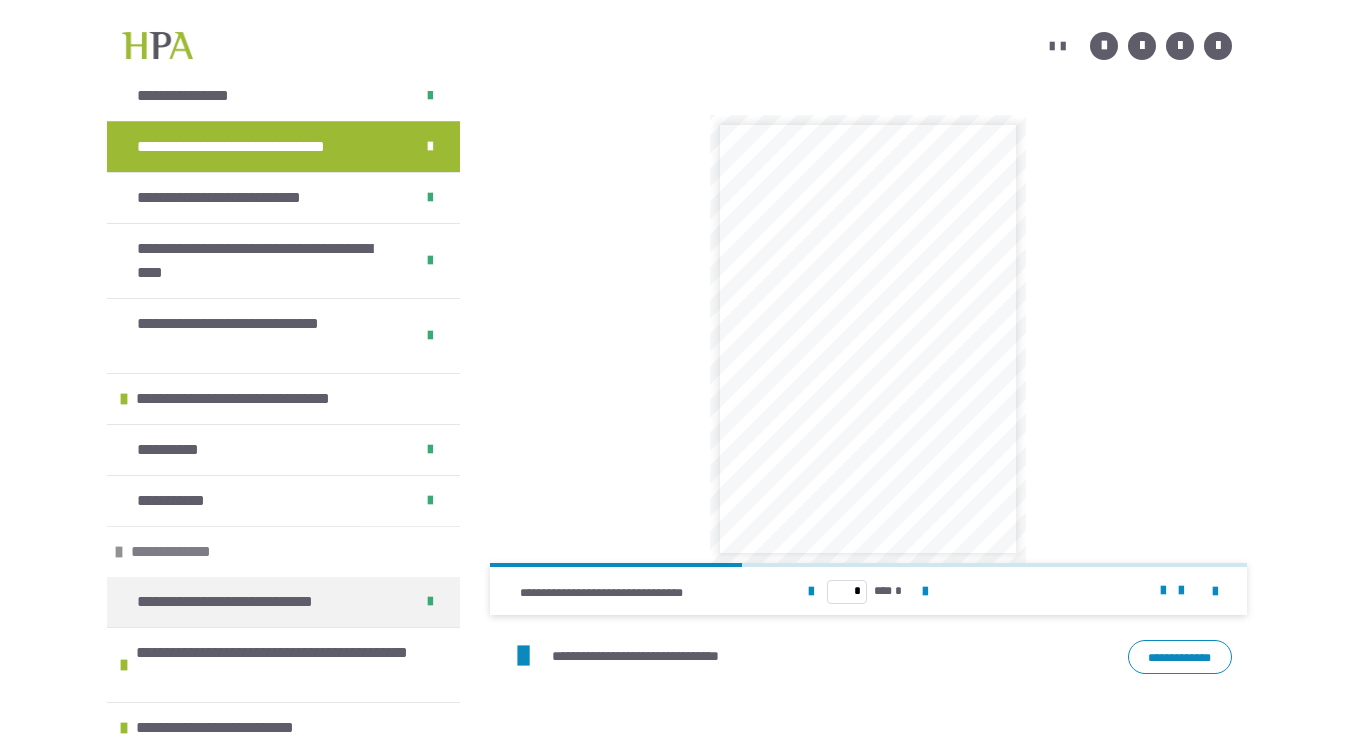 click on "**********" at bounding box center (185, 552) 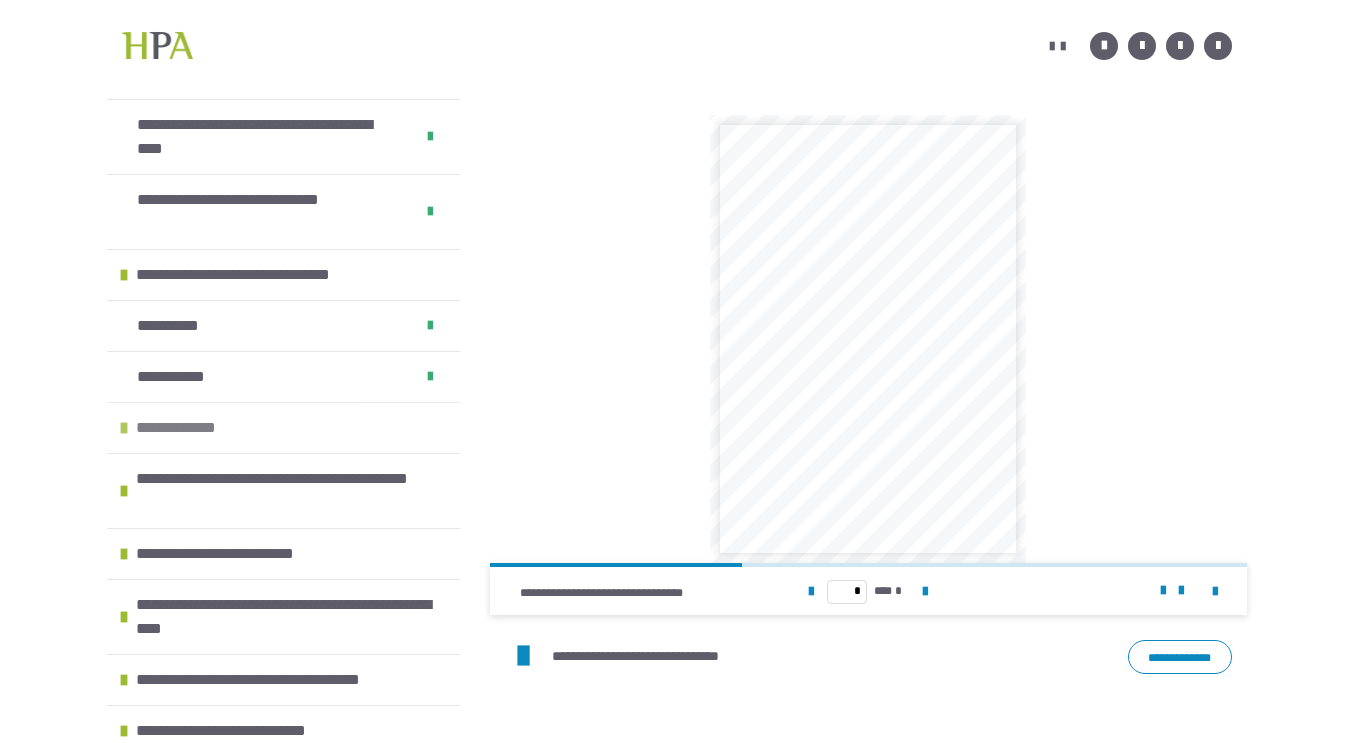 scroll, scrollTop: 290, scrollLeft: 0, axis: vertical 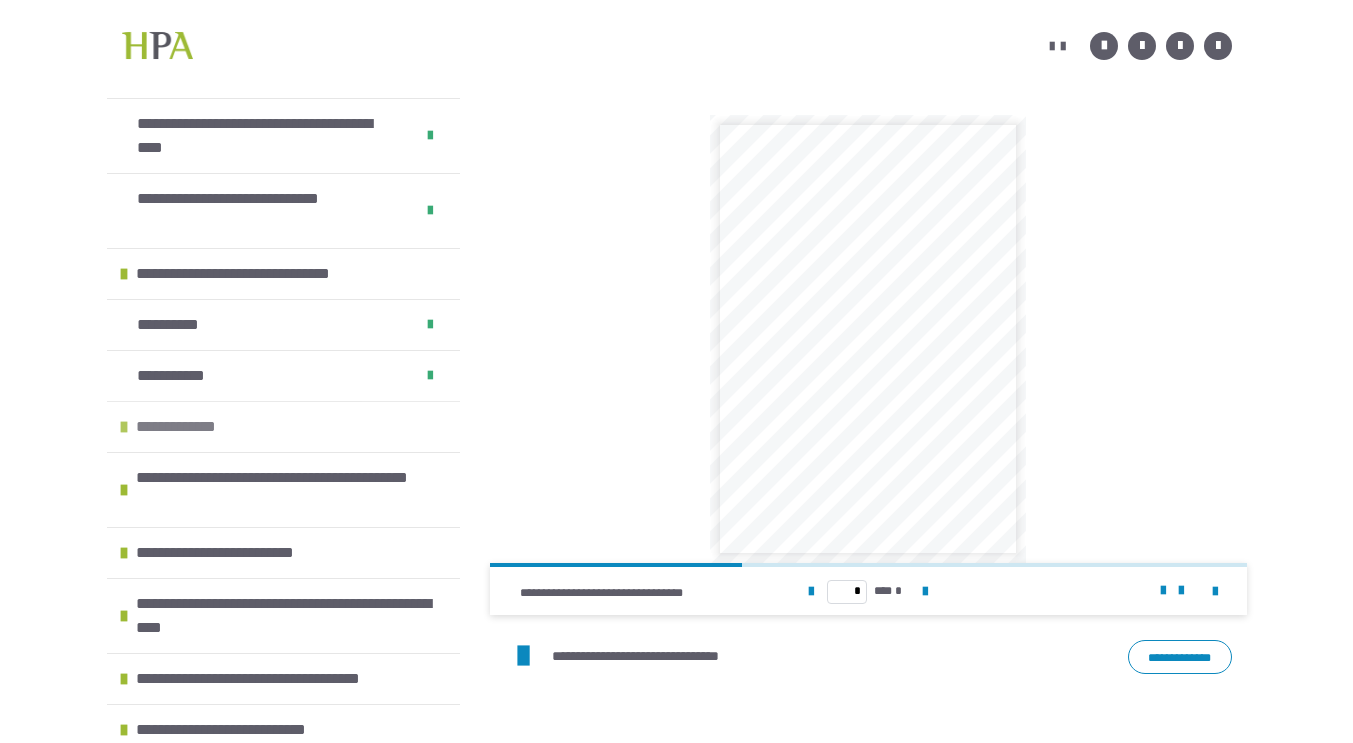 click on "**********" at bounding box center (190, 427) 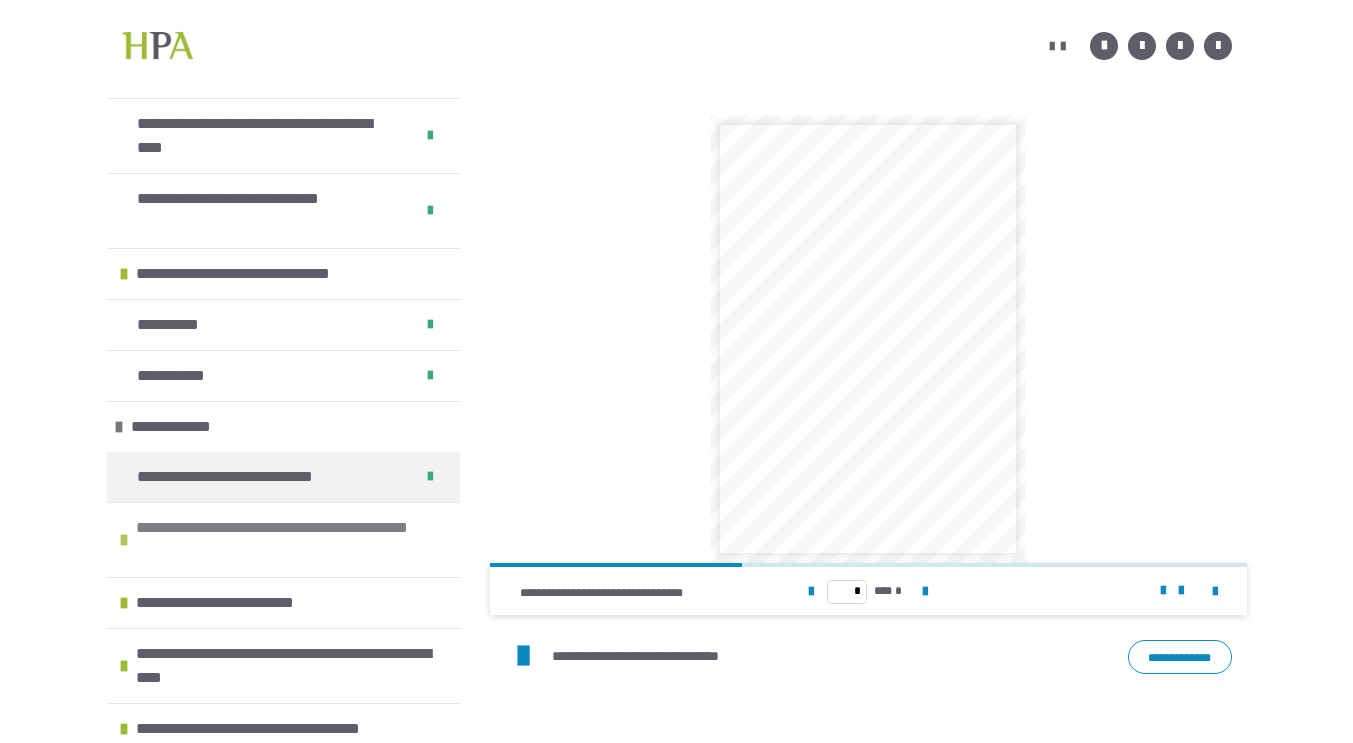 click on "**********" at bounding box center [285, 540] 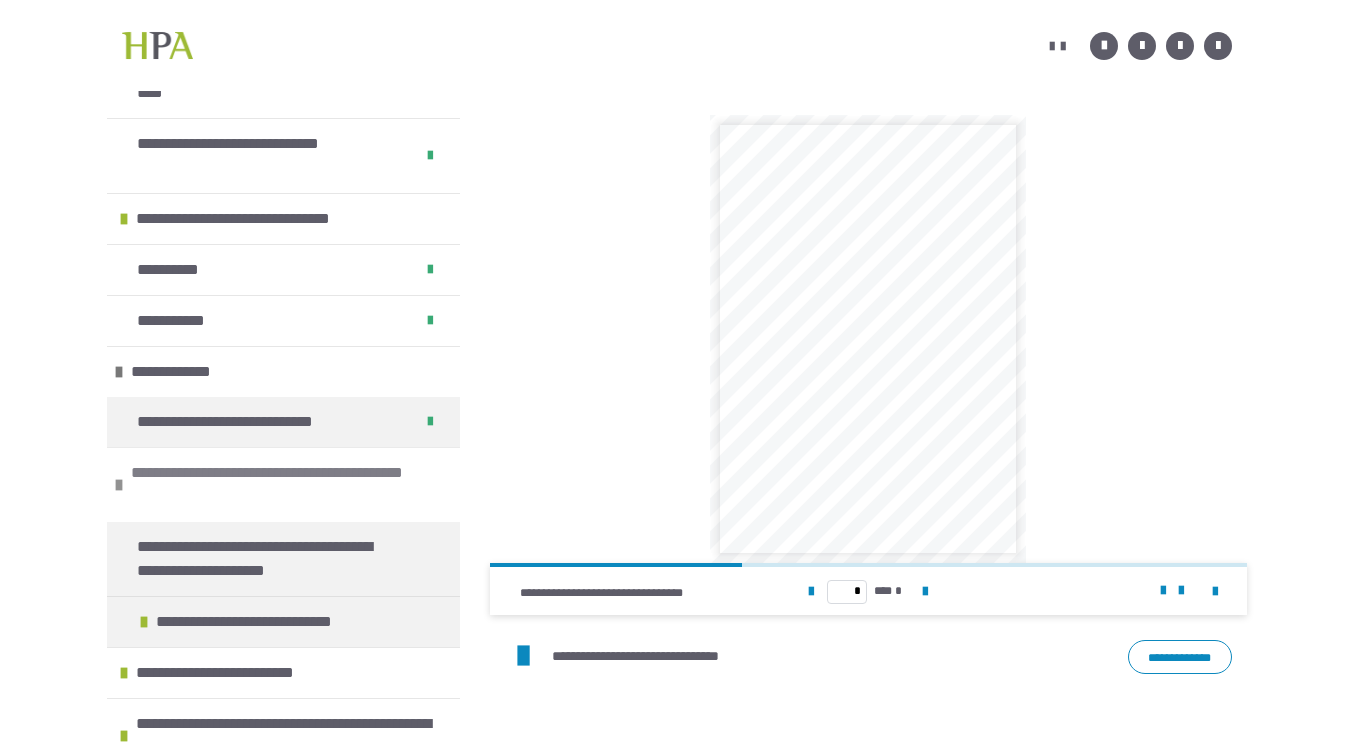 scroll, scrollTop: 359, scrollLeft: 0, axis: vertical 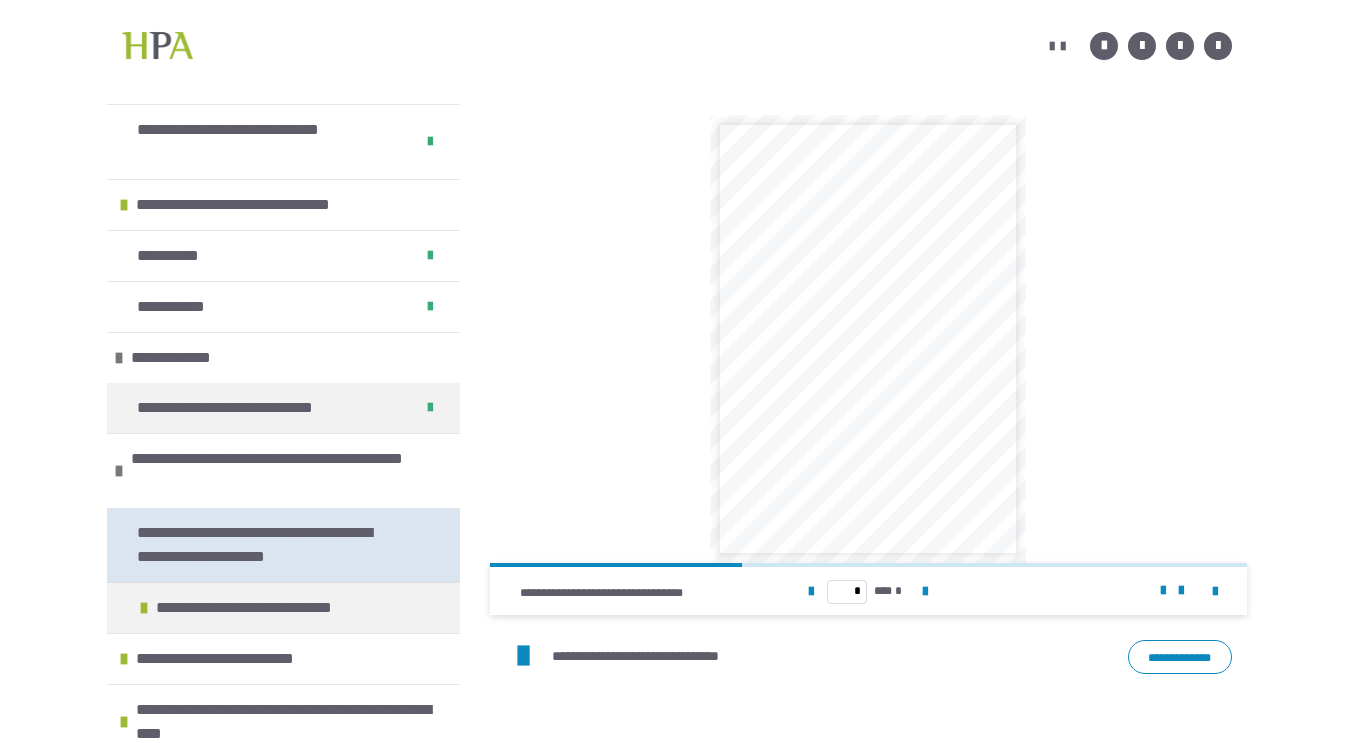 click on "**********" at bounding box center (268, 545) 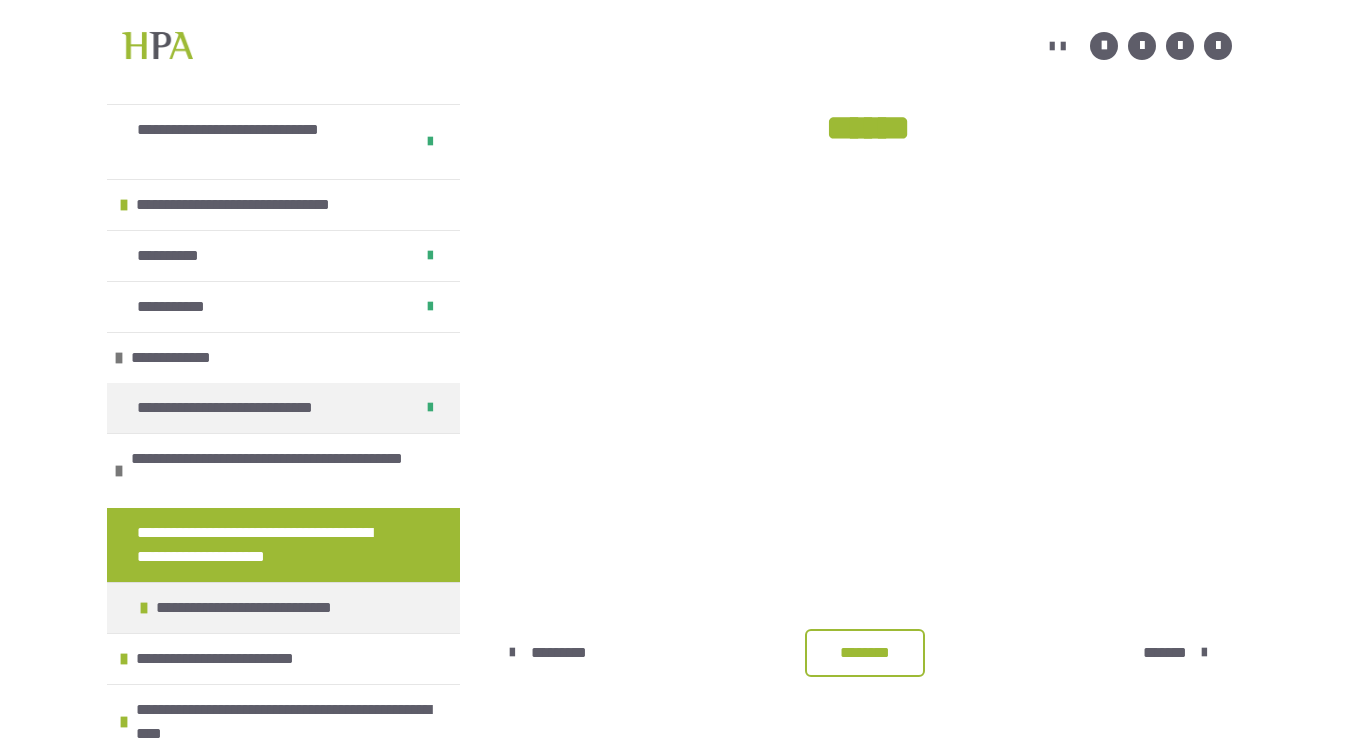 scroll, scrollTop: 366, scrollLeft: 0, axis: vertical 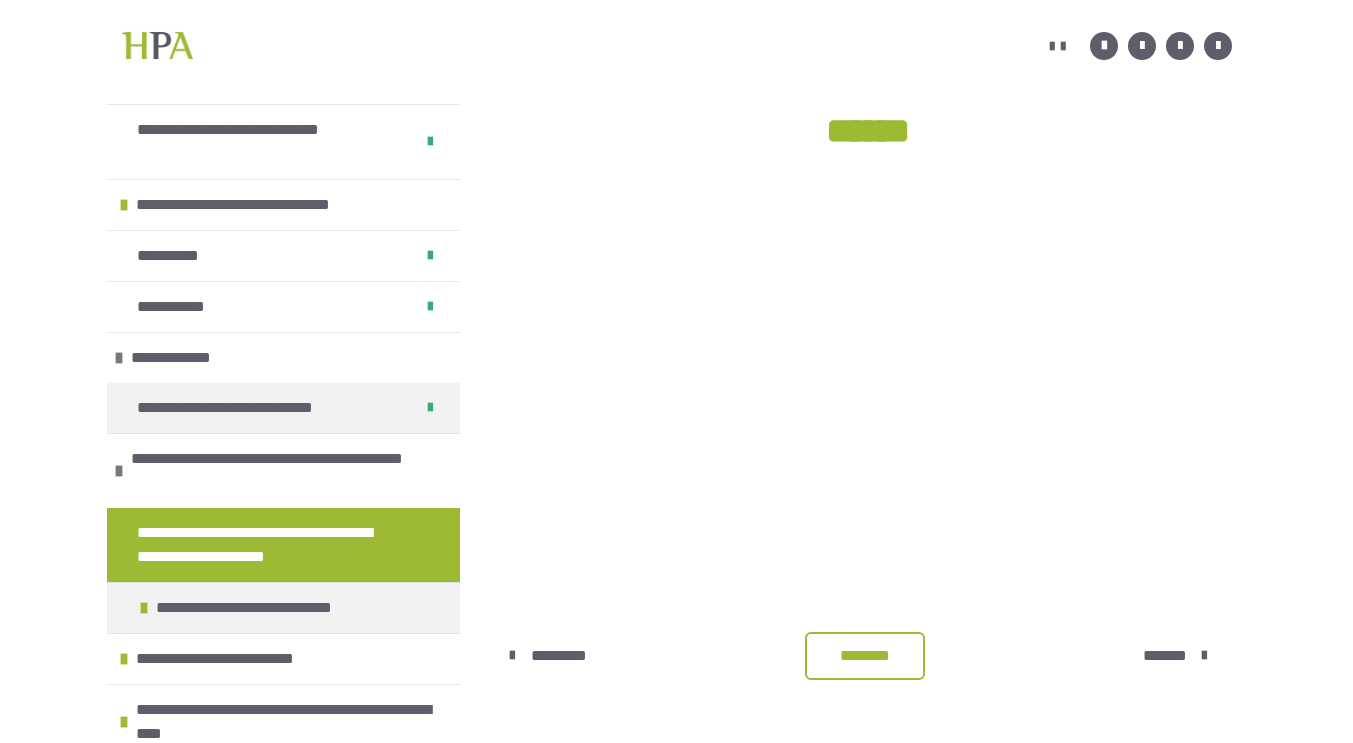 click on "********" at bounding box center (865, 656) 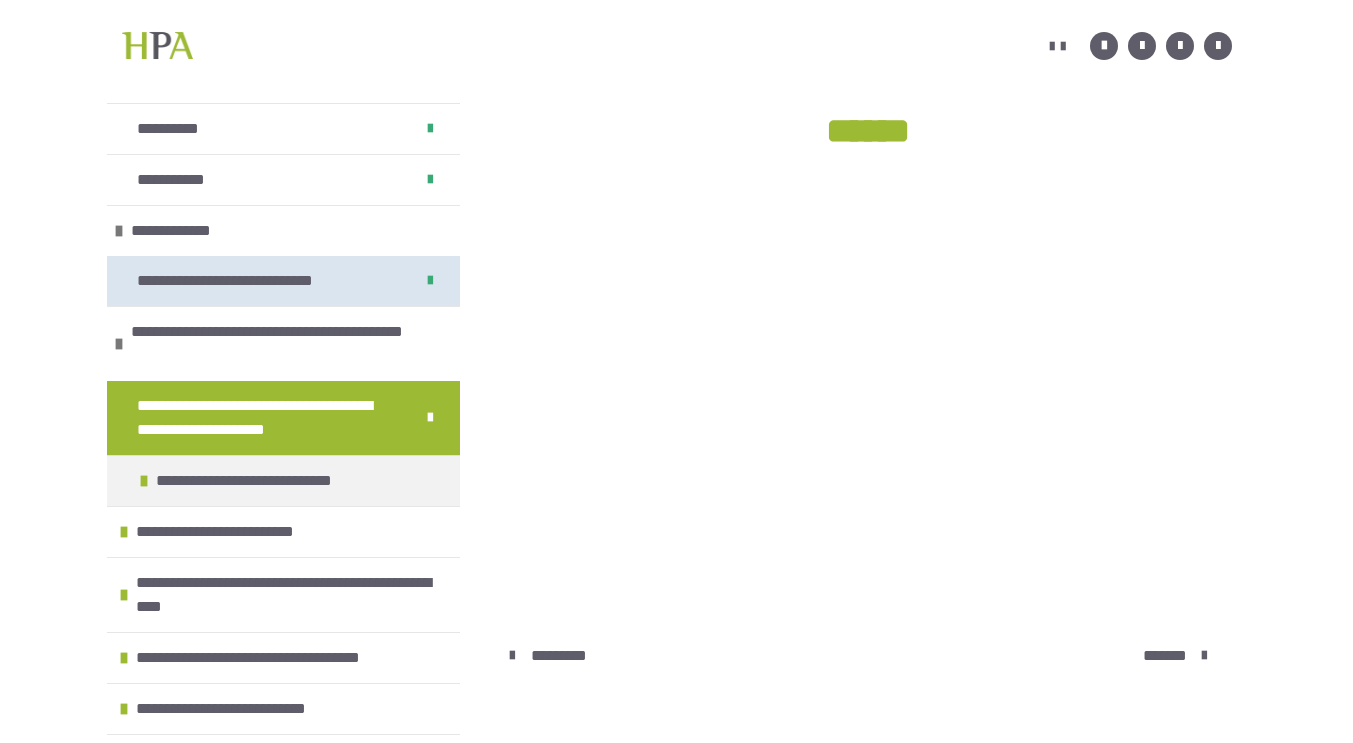 scroll, scrollTop: 487, scrollLeft: 0, axis: vertical 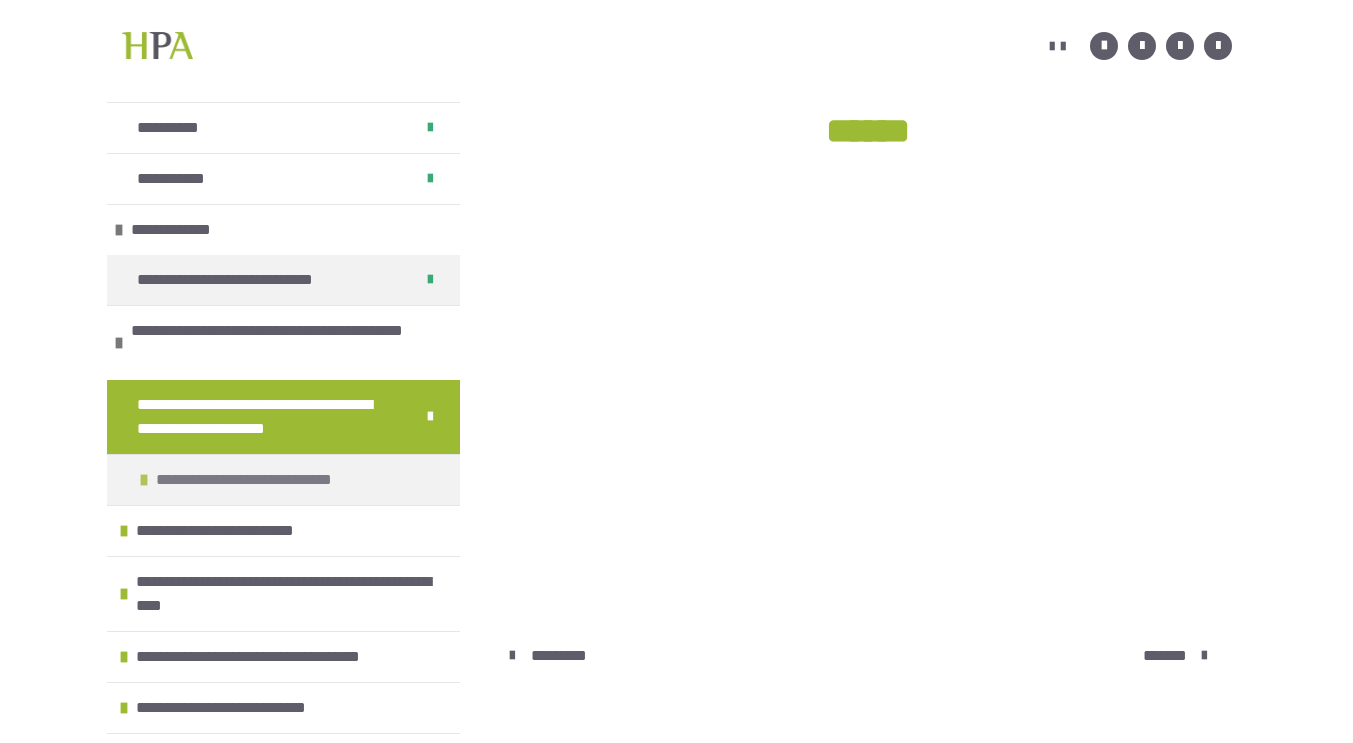 click on "**********" at bounding box center (277, 480) 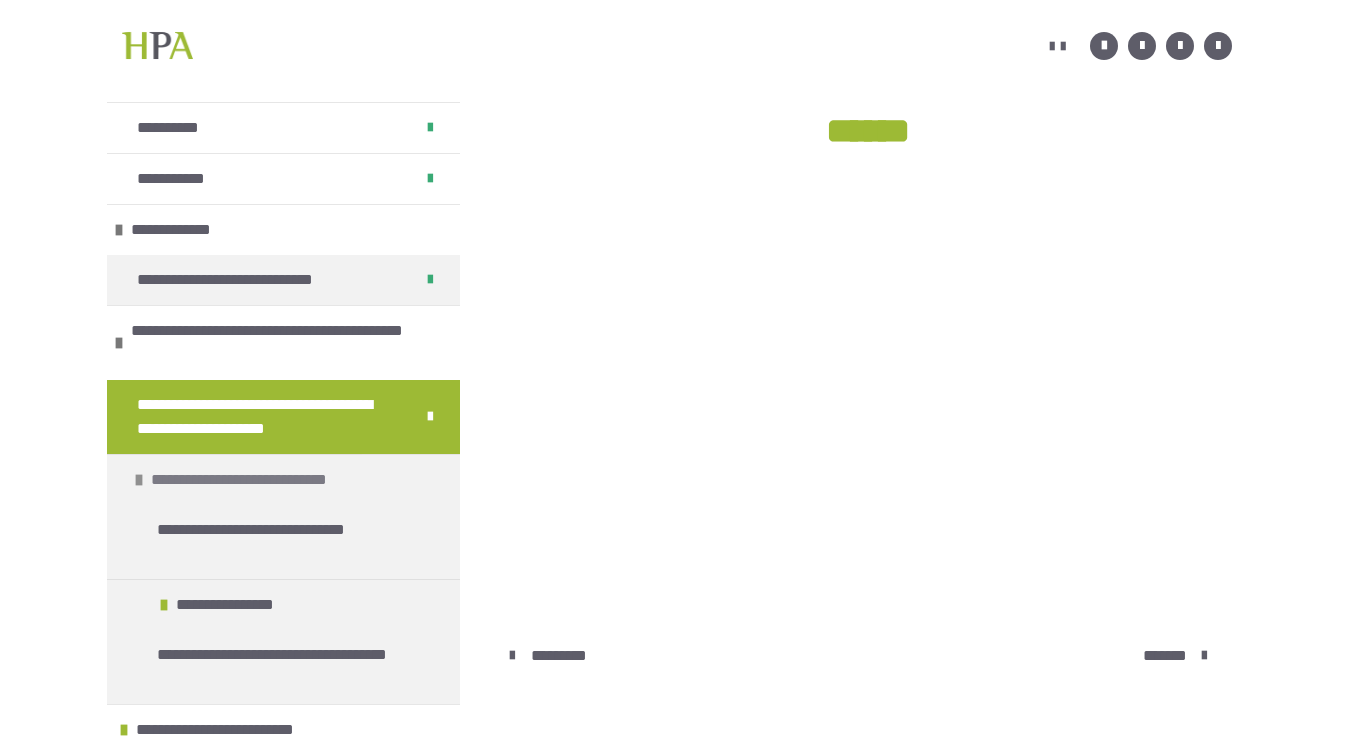 scroll, scrollTop: 553, scrollLeft: 0, axis: vertical 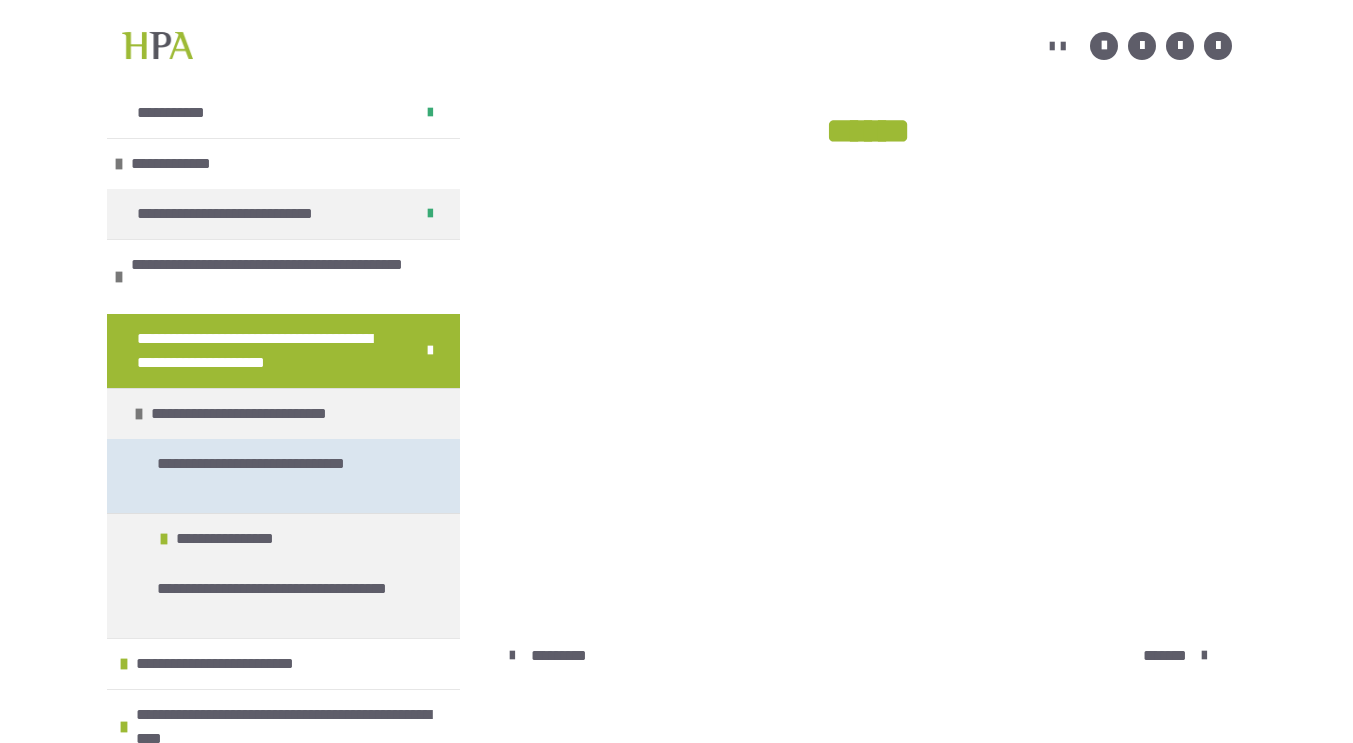 click on "**********" at bounding box center [278, 476] 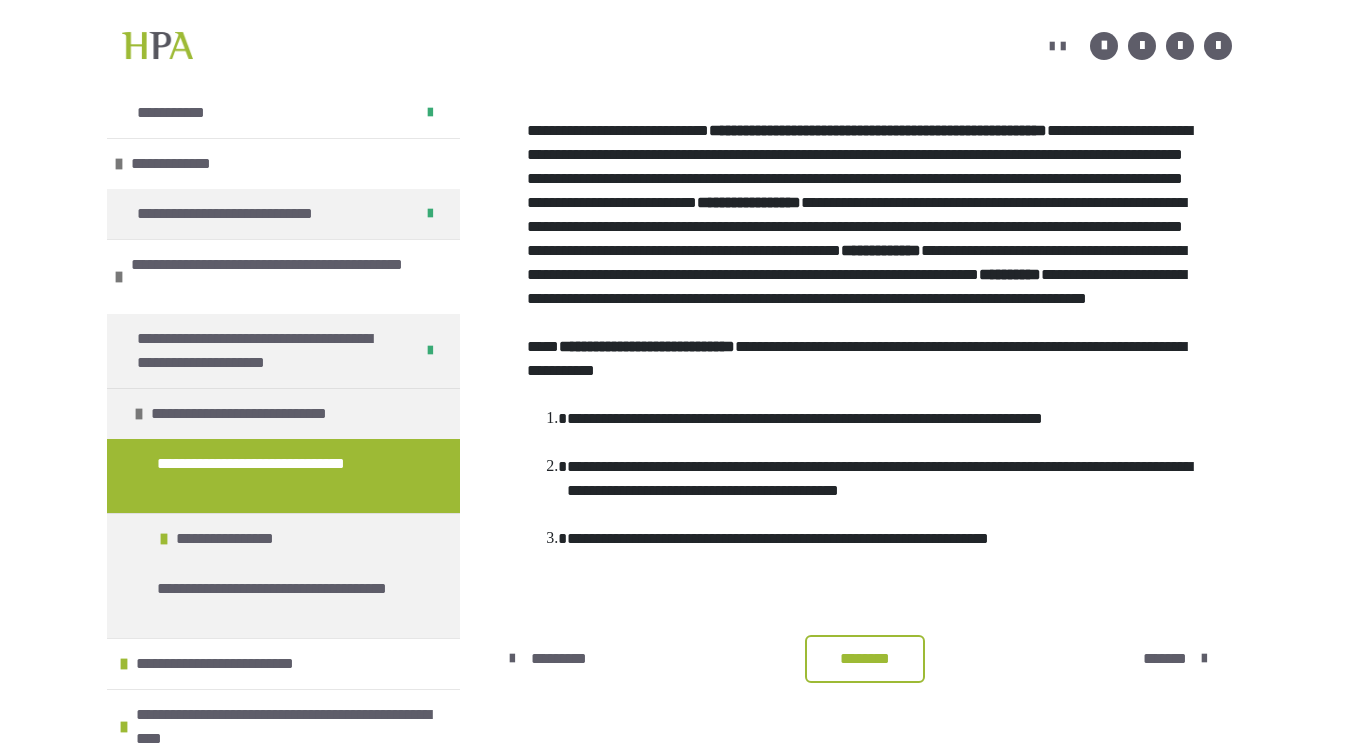 scroll, scrollTop: 949, scrollLeft: 0, axis: vertical 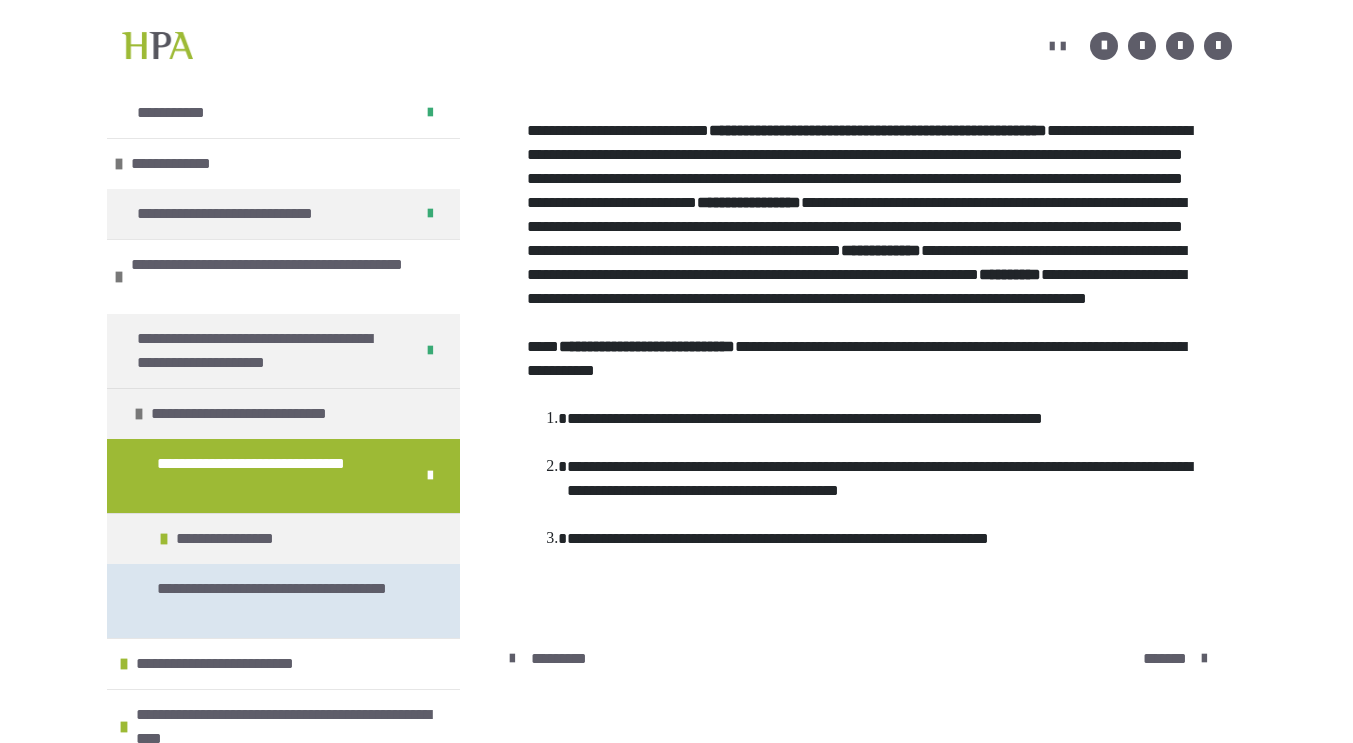 click on "**********" at bounding box center (278, 601) 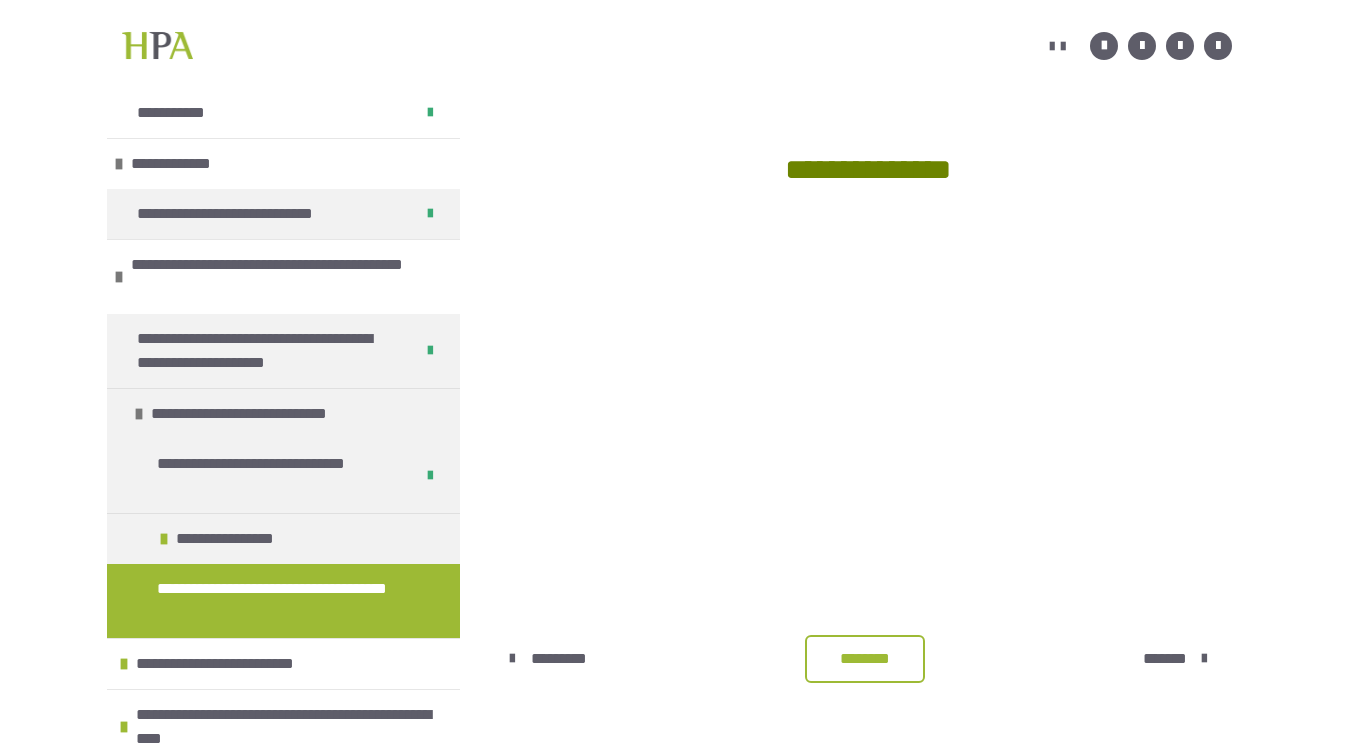 scroll, scrollTop: 973, scrollLeft: 0, axis: vertical 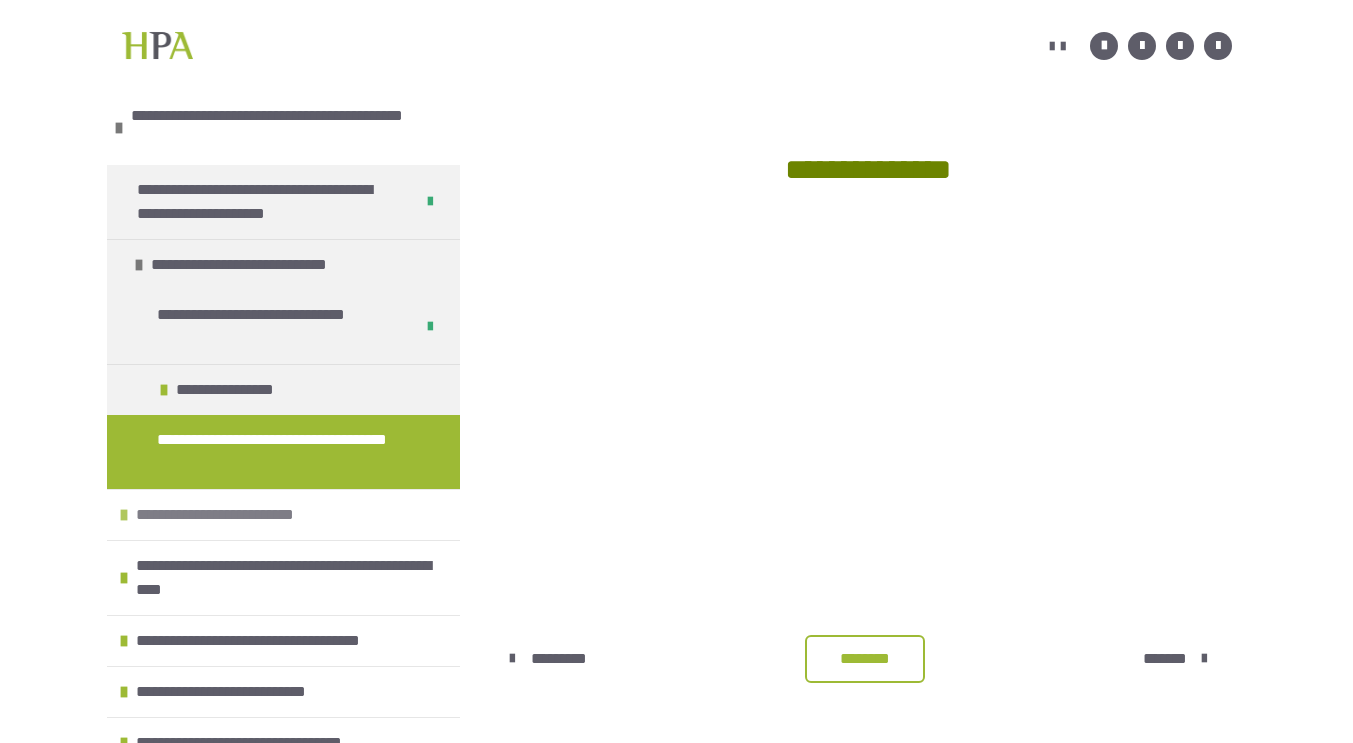 click on "**********" at bounding box center [231, 515] 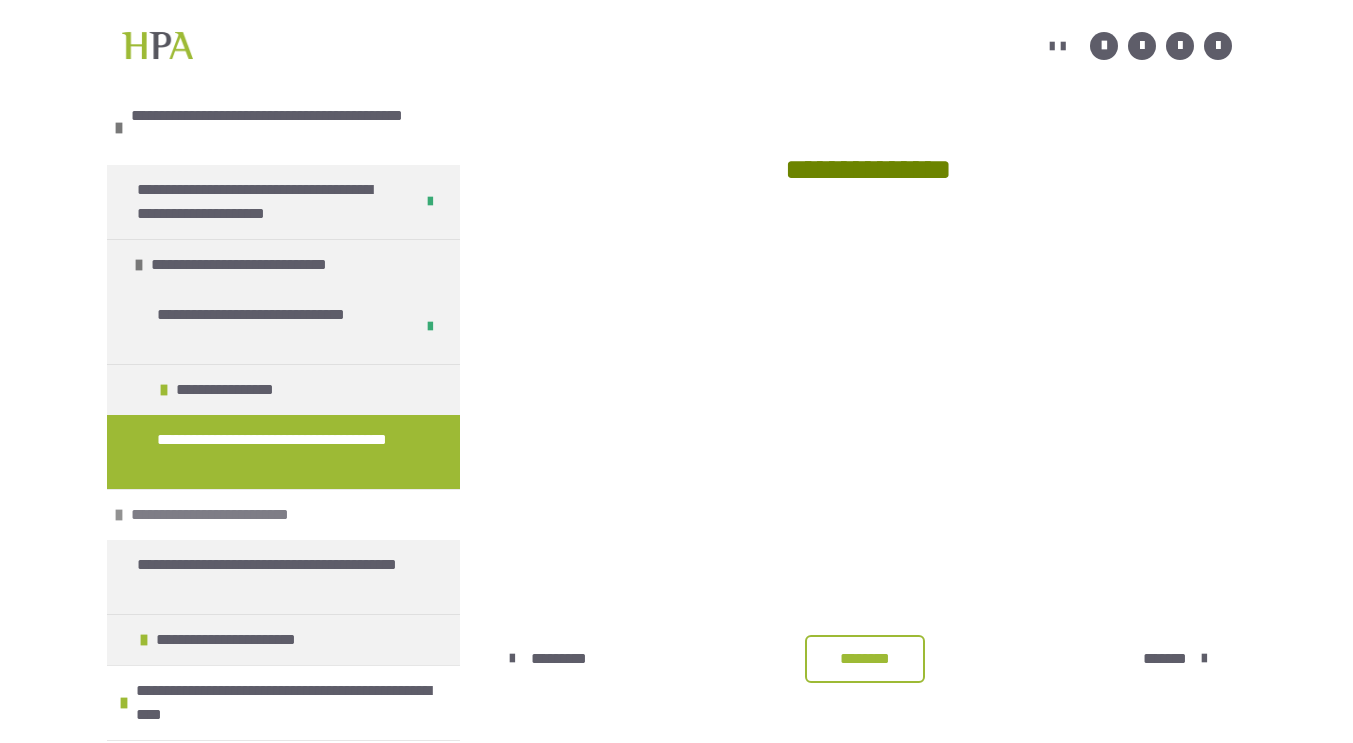 click on "**********" at bounding box center (226, 515) 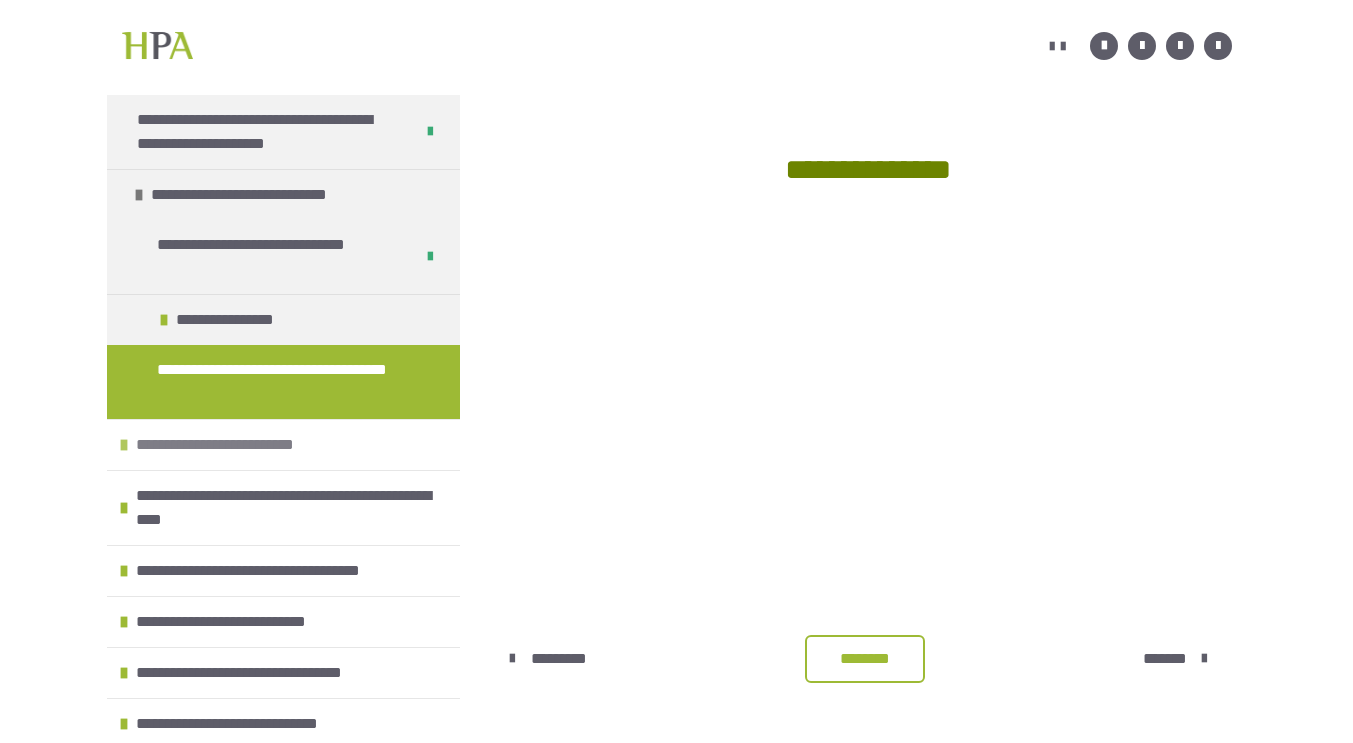 scroll, scrollTop: 824, scrollLeft: 0, axis: vertical 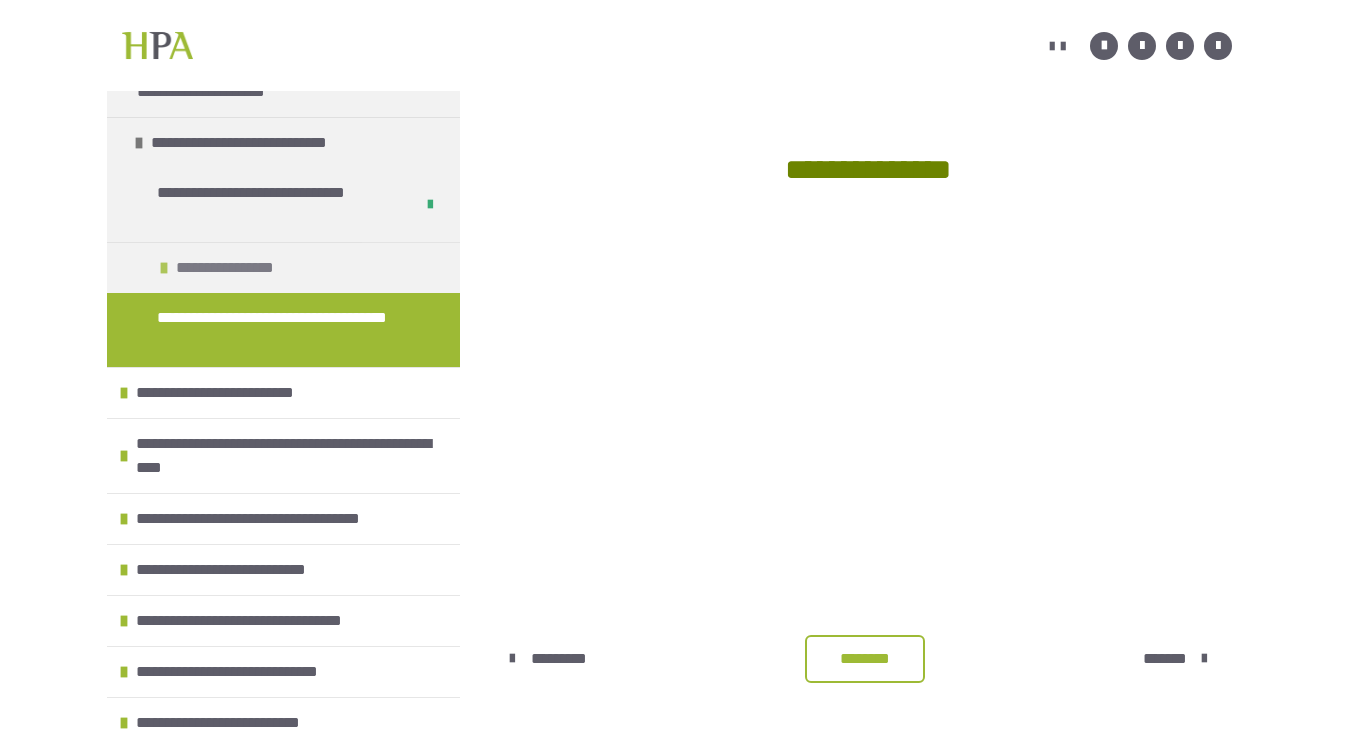 click on "**********" at bounding box center (242, 268) 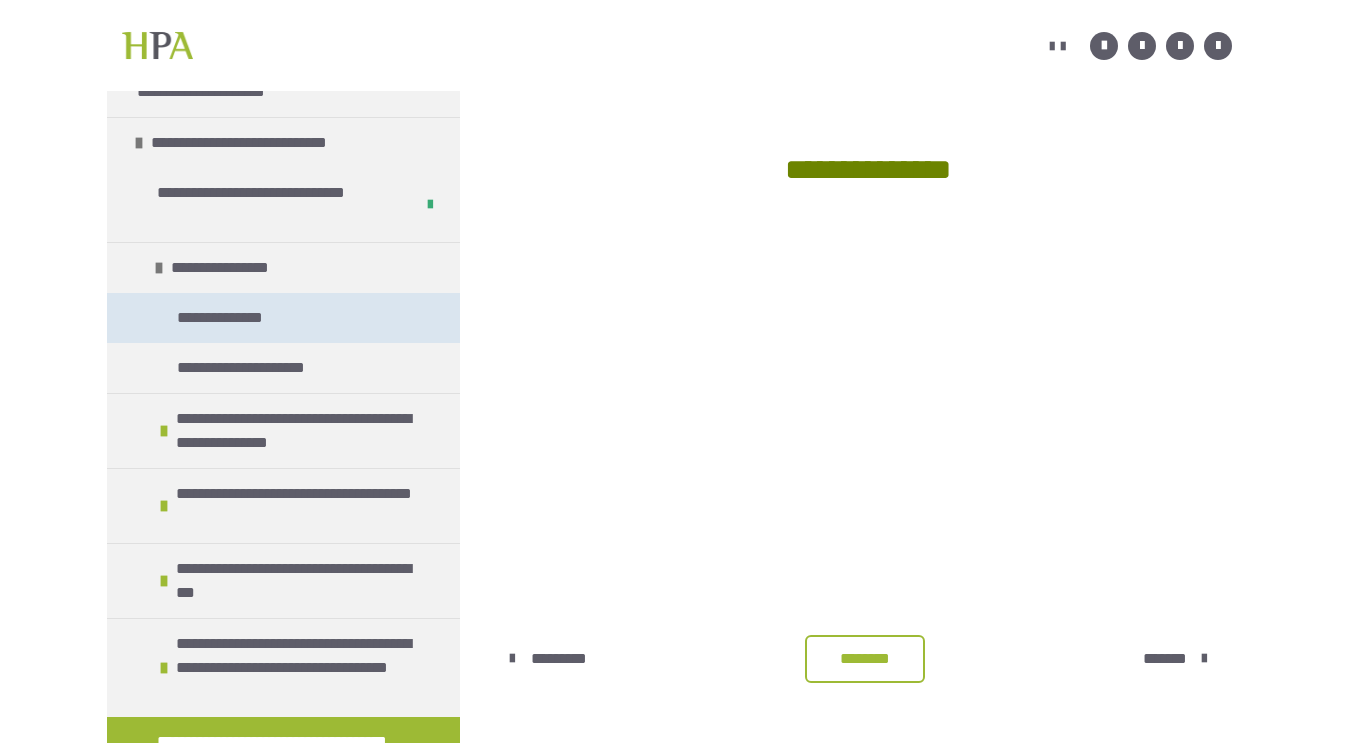 click on "**********" at bounding box center (233, 318) 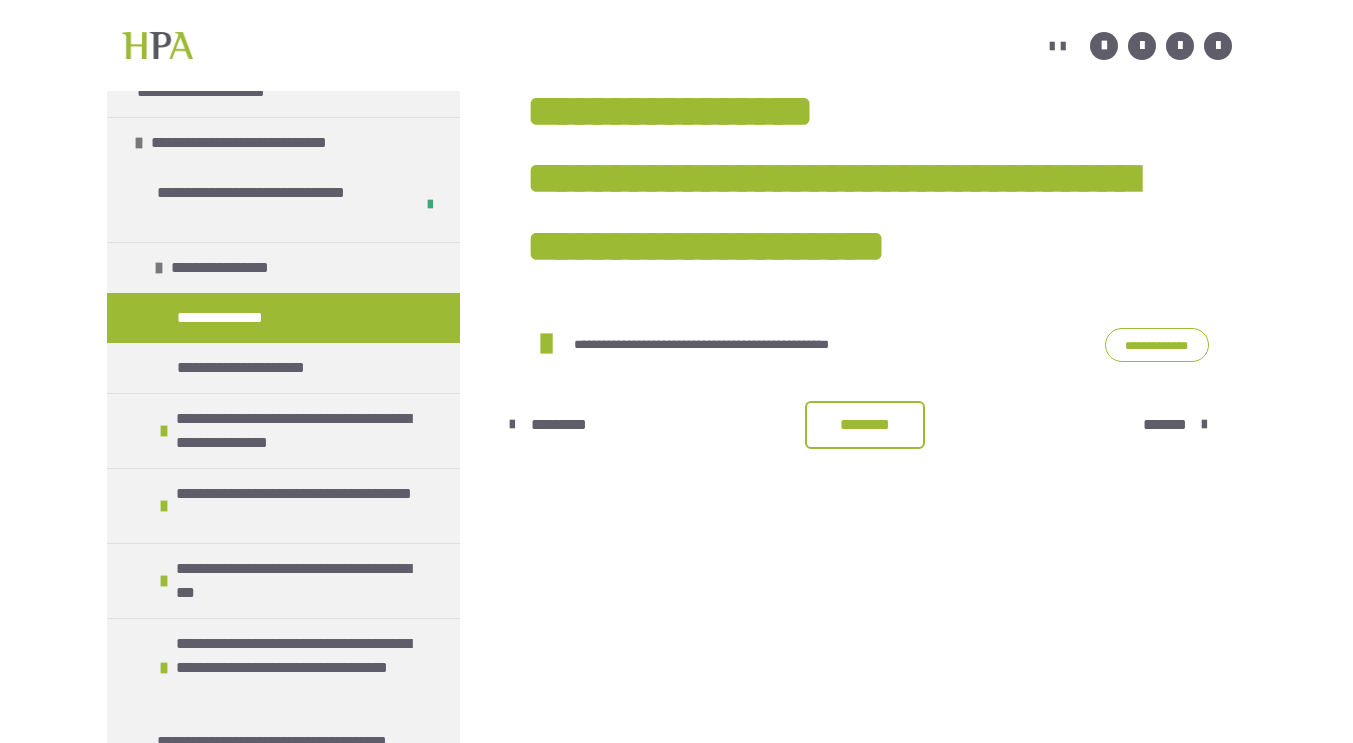 click on "**********" at bounding box center [1157, 345] 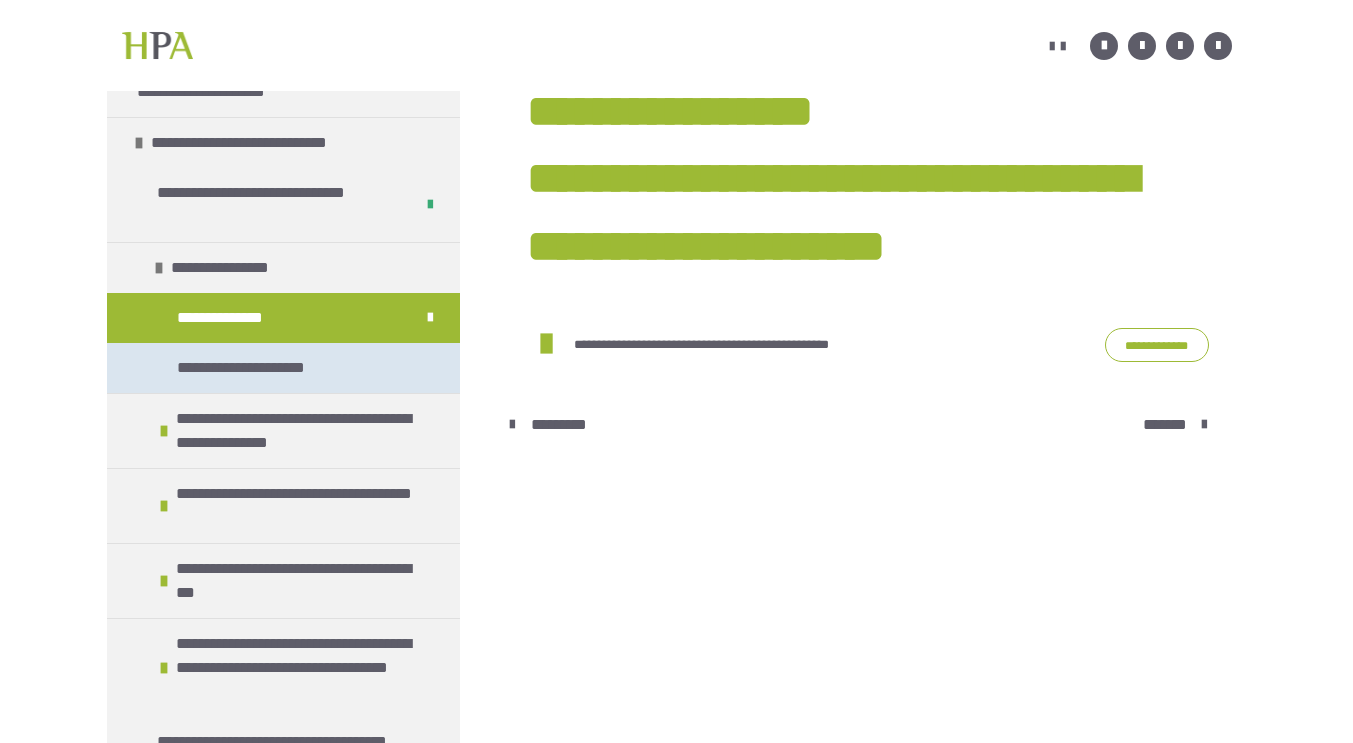 click on "**********" at bounding box center [254, 368] 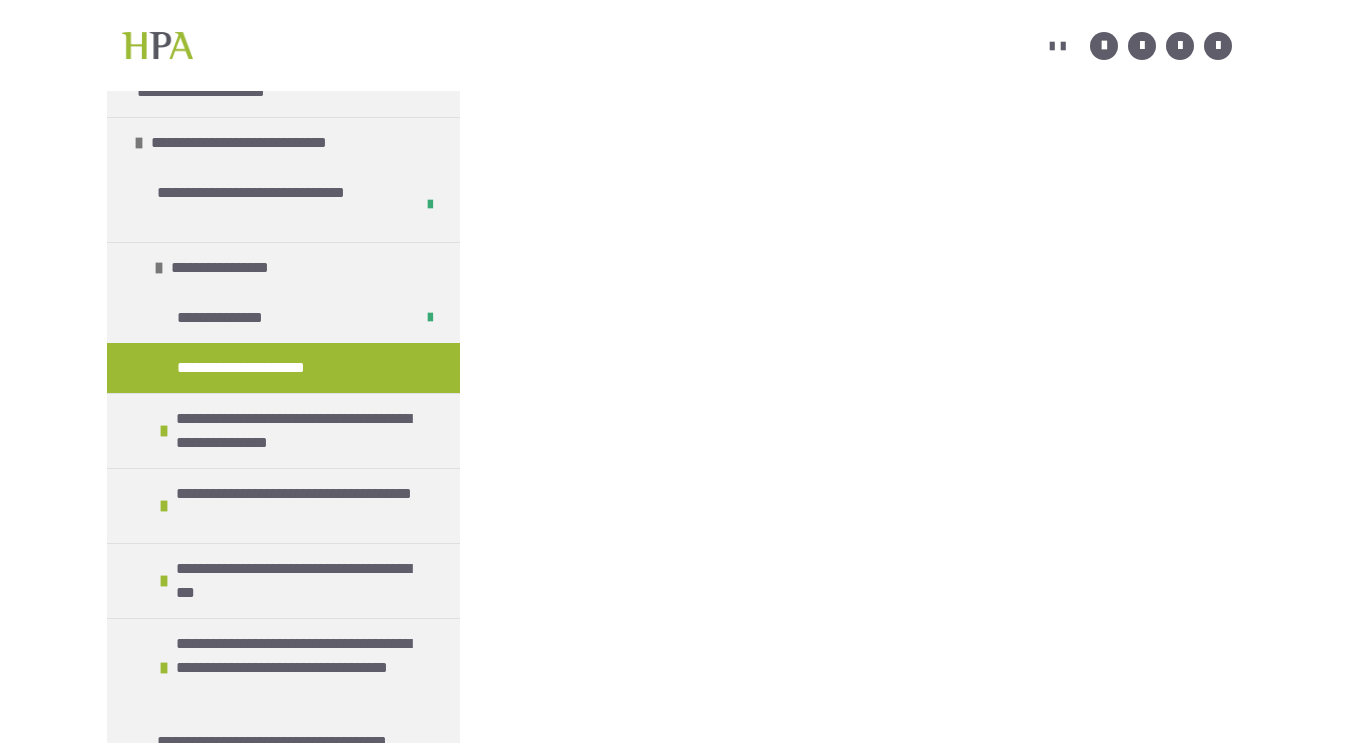 scroll, scrollTop: 462, scrollLeft: 0, axis: vertical 